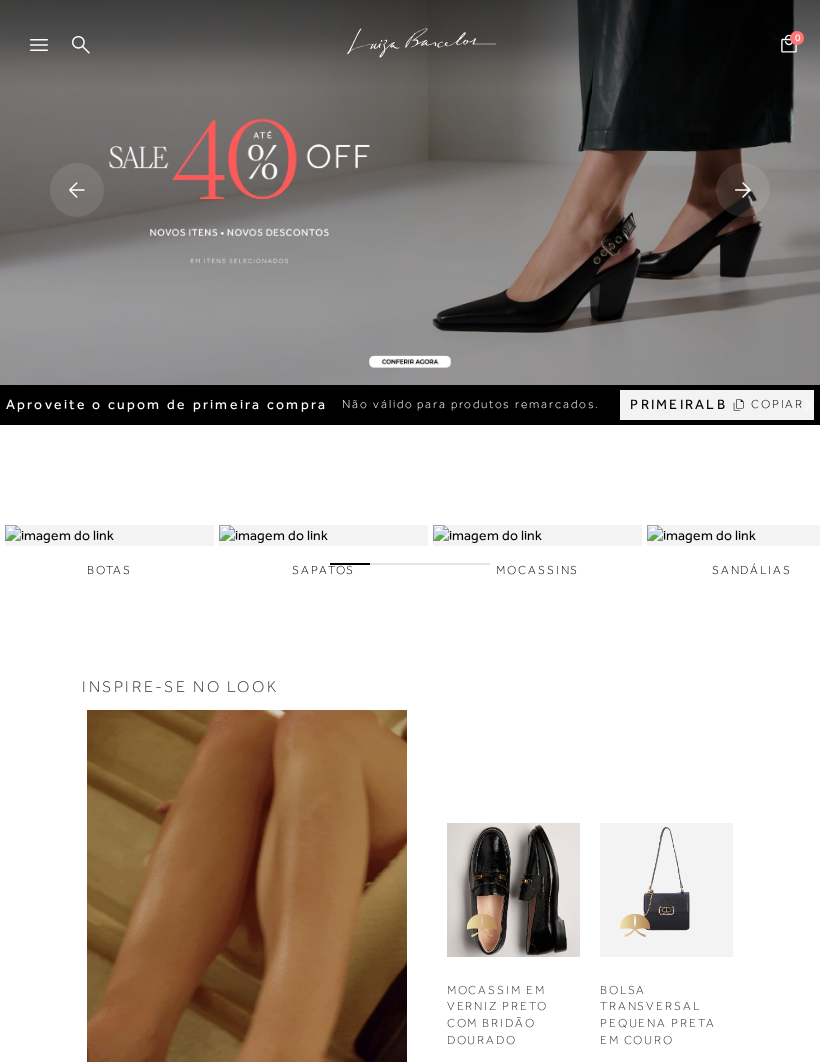 scroll, scrollTop: 0, scrollLeft: 0, axis: both 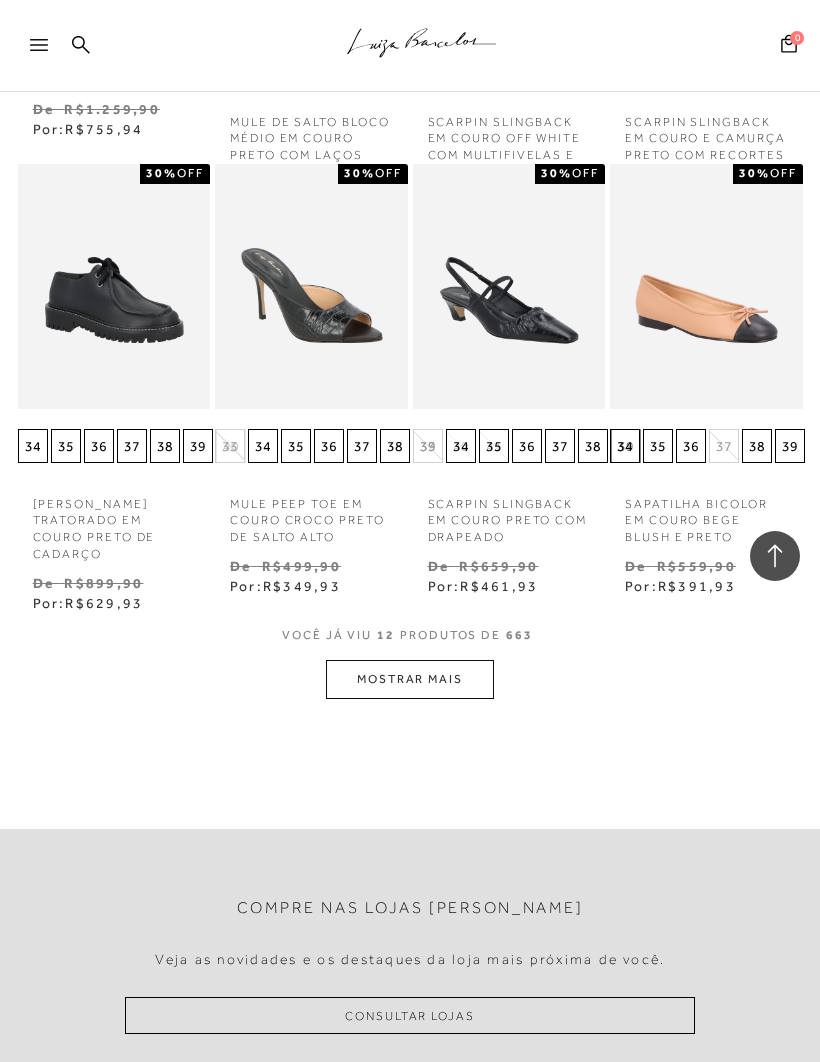 click on "MOSTRAR MAIS" at bounding box center [410, 679] 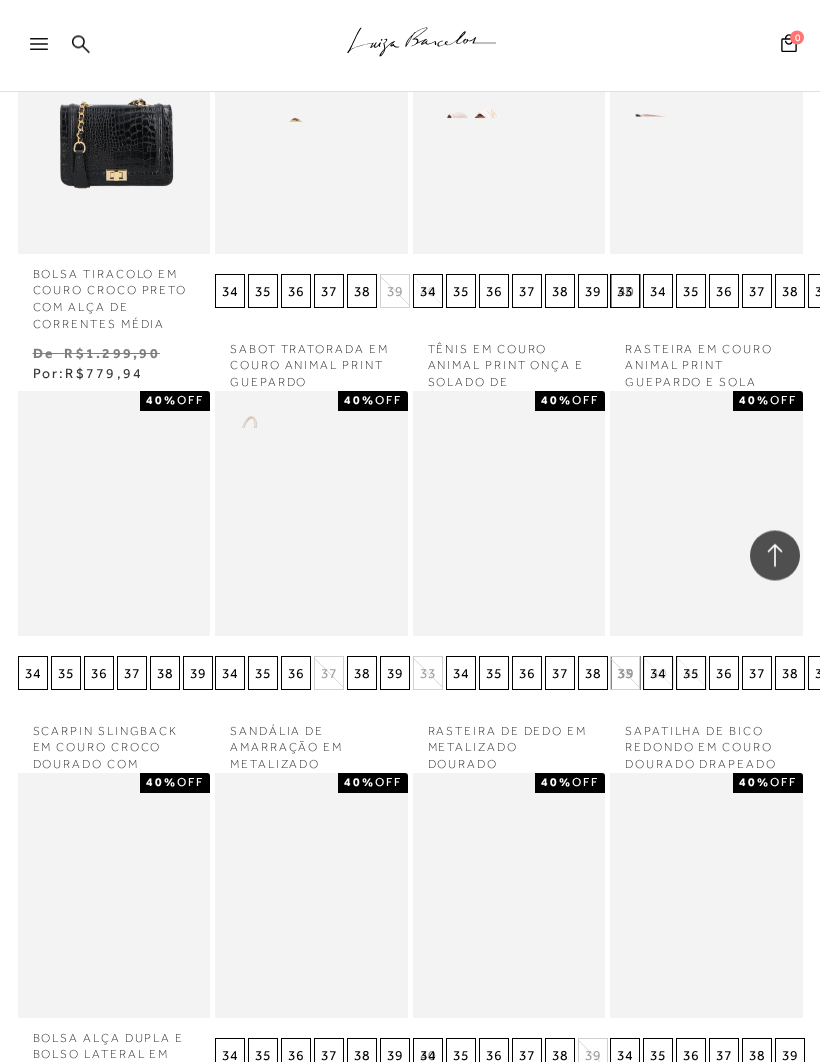 scroll, scrollTop: 1463, scrollLeft: 0, axis: vertical 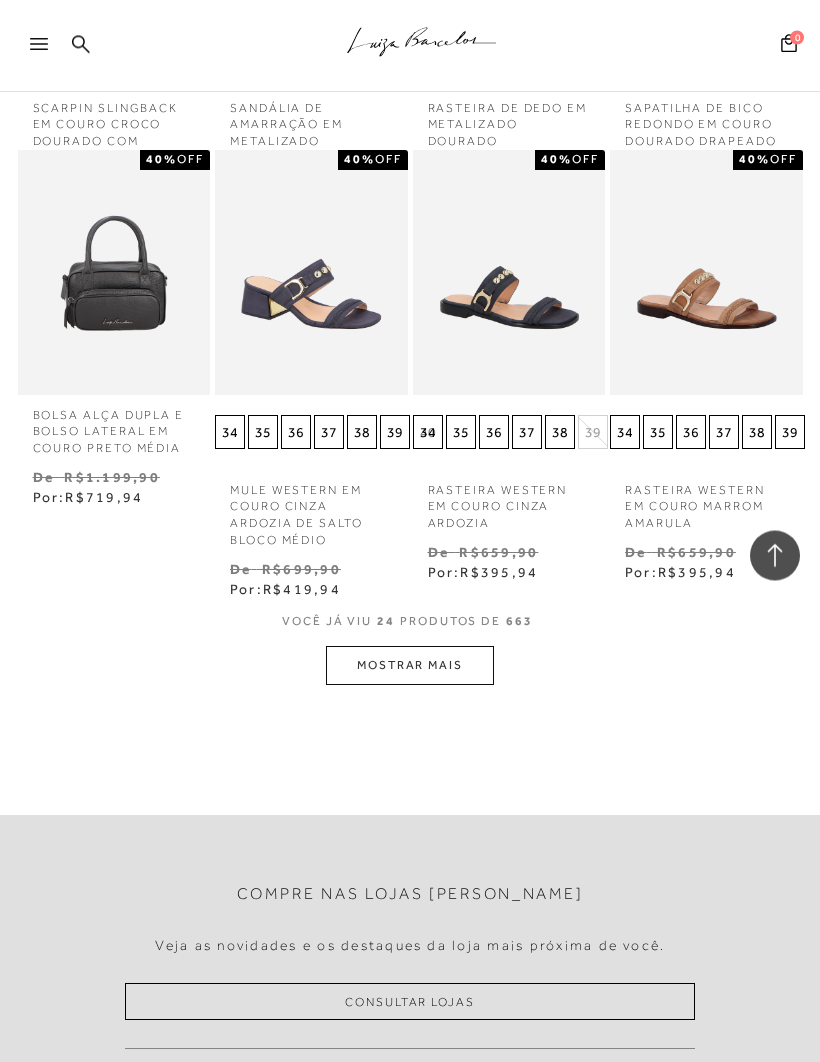 click on "MOSTRAR MAIS" at bounding box center (410, 666) 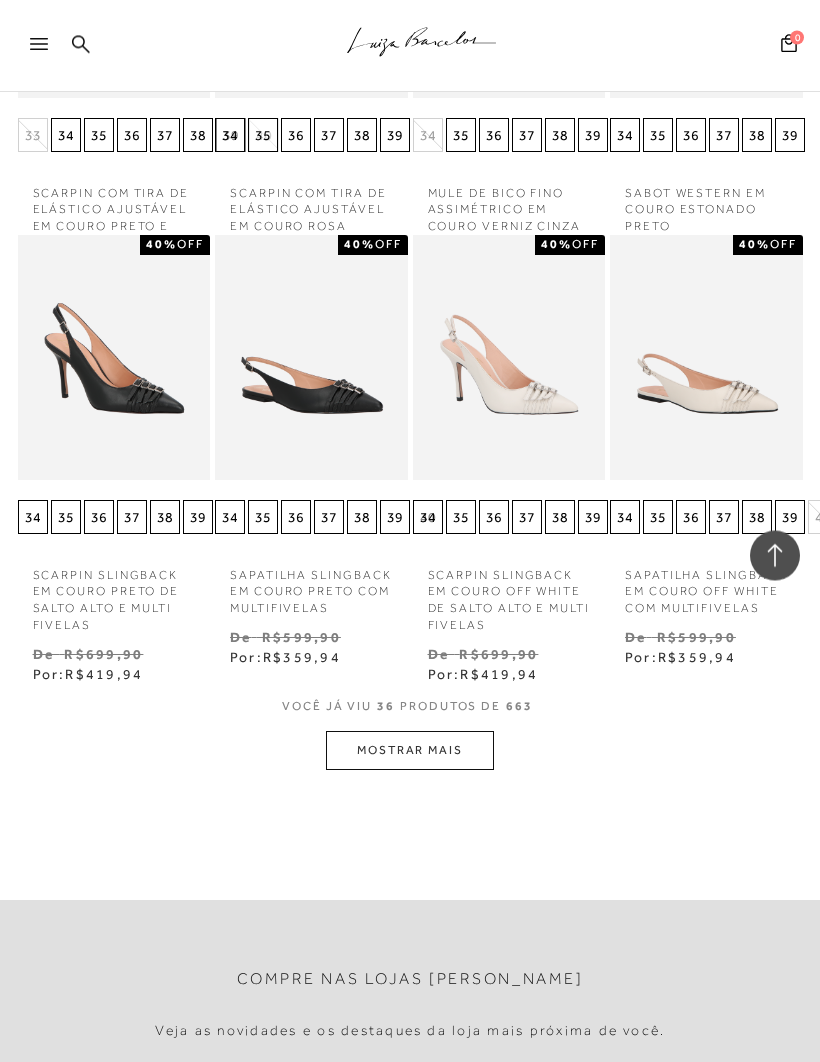 scroll, scrollTop: 3150, scrollLeft: 0, axis: vertical 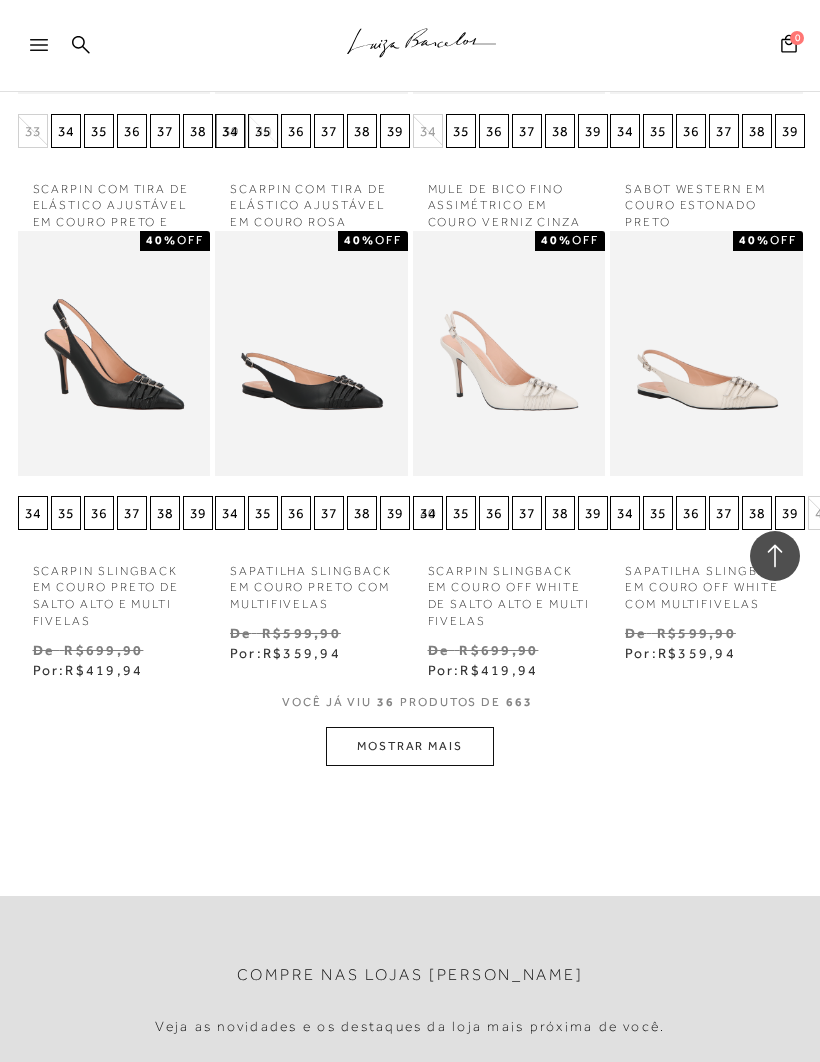 click on "MOSTRAR MAIS" at bounding box center (410, 746) 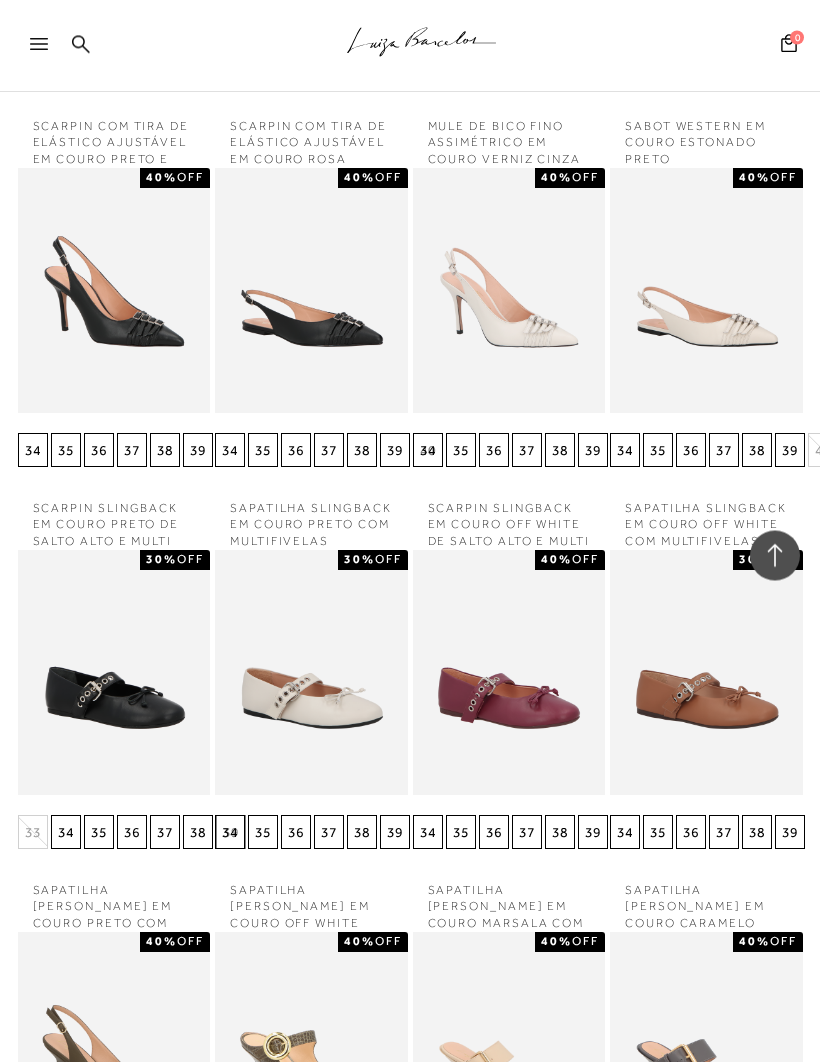 scroll, scrollTop: 3213, scrollLeft: 0, axis: vertical 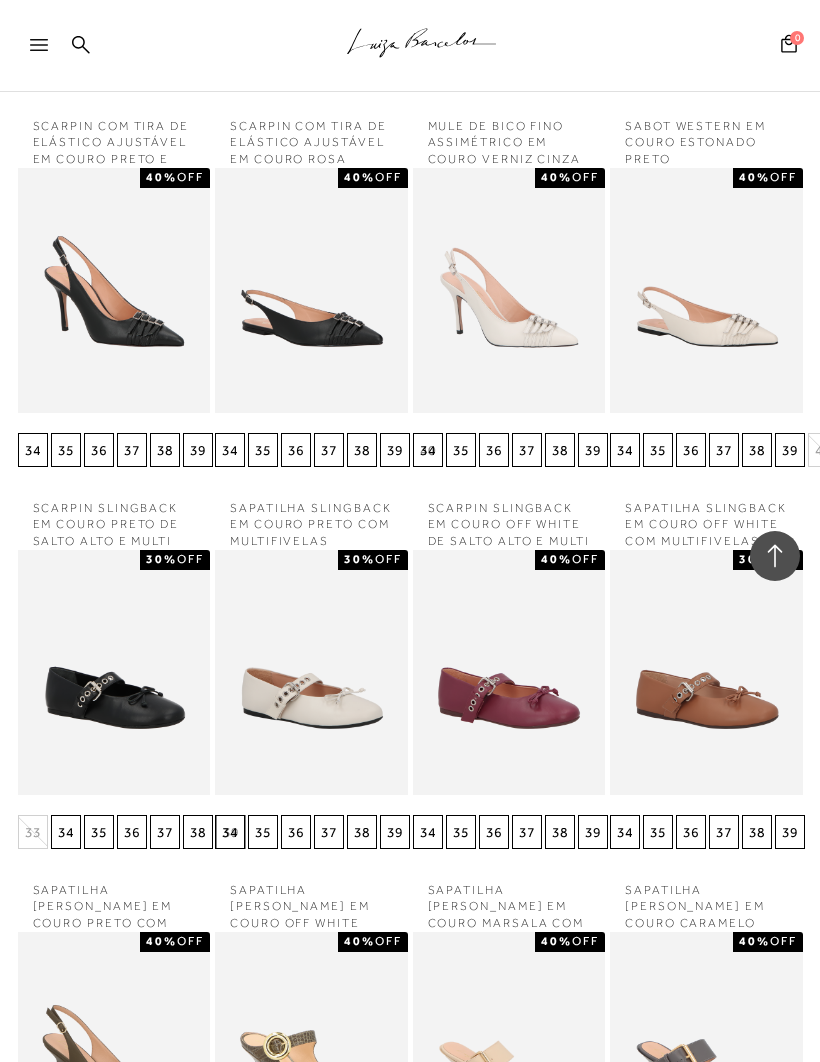 click at bounding box center (706, 672) 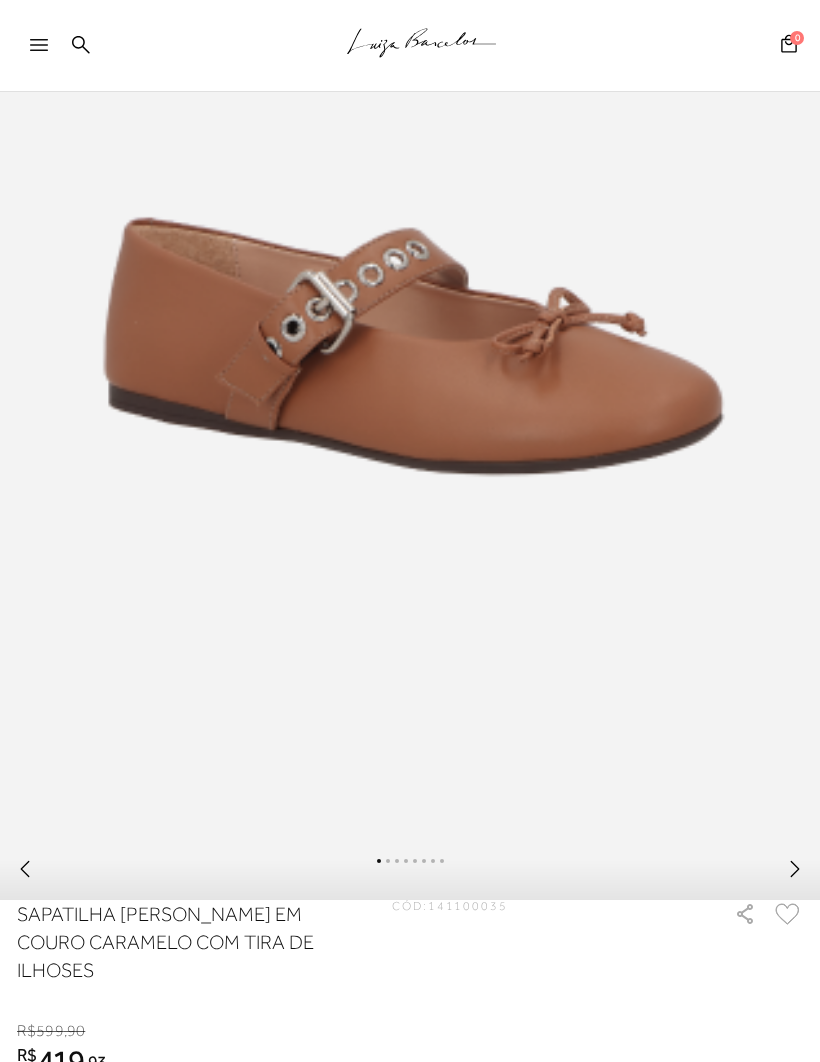 scroll, scrollTop: 529, scrollLeft: 0, axis: vertical 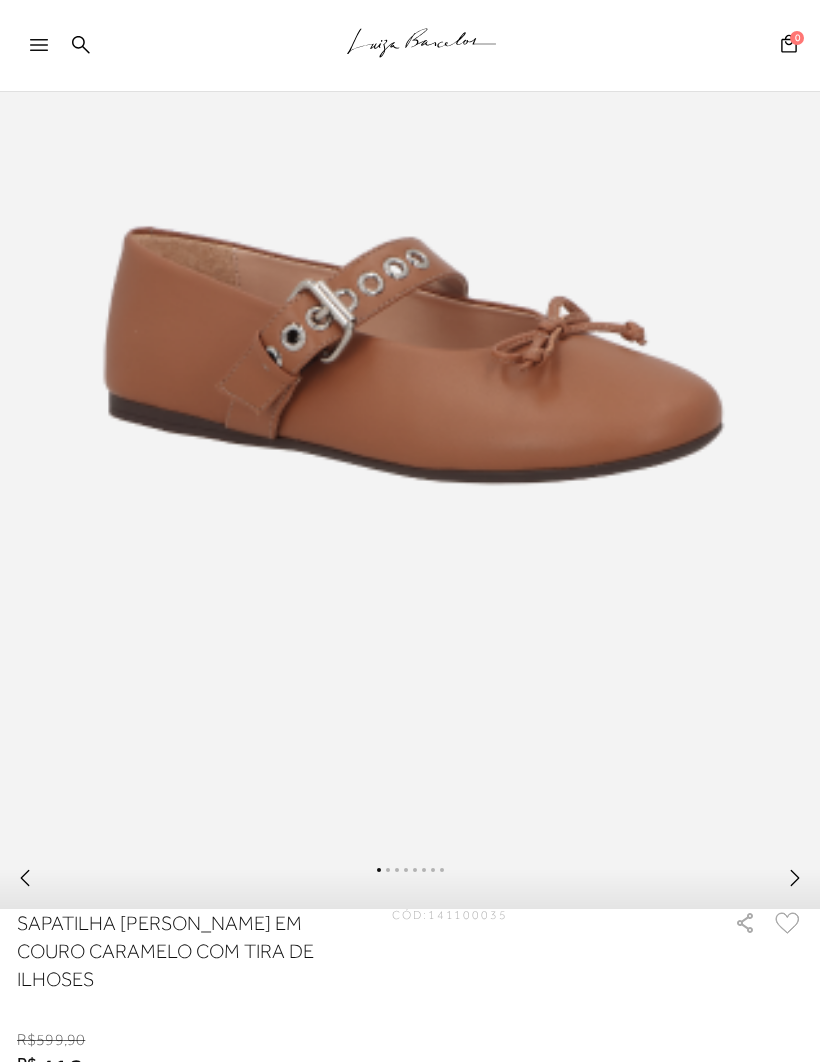 click at bounding box center [410, 881] 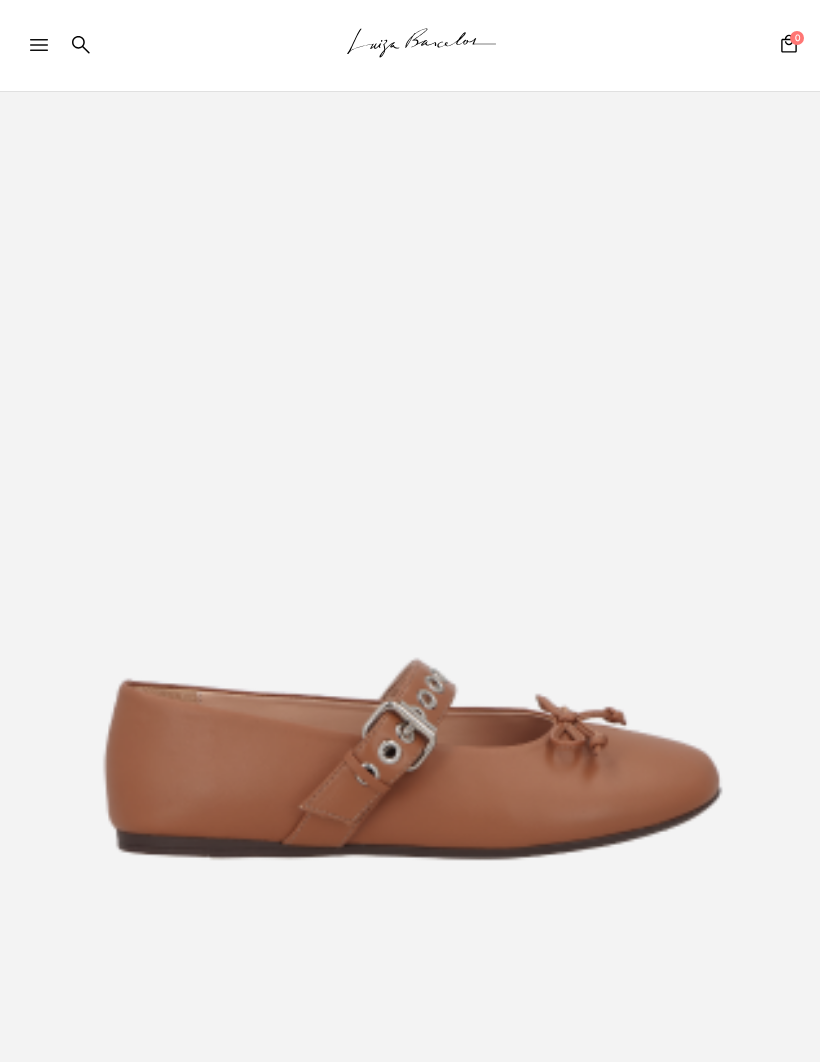 scroll, scrollTop: 0, scrollLeft: 0, axis: both 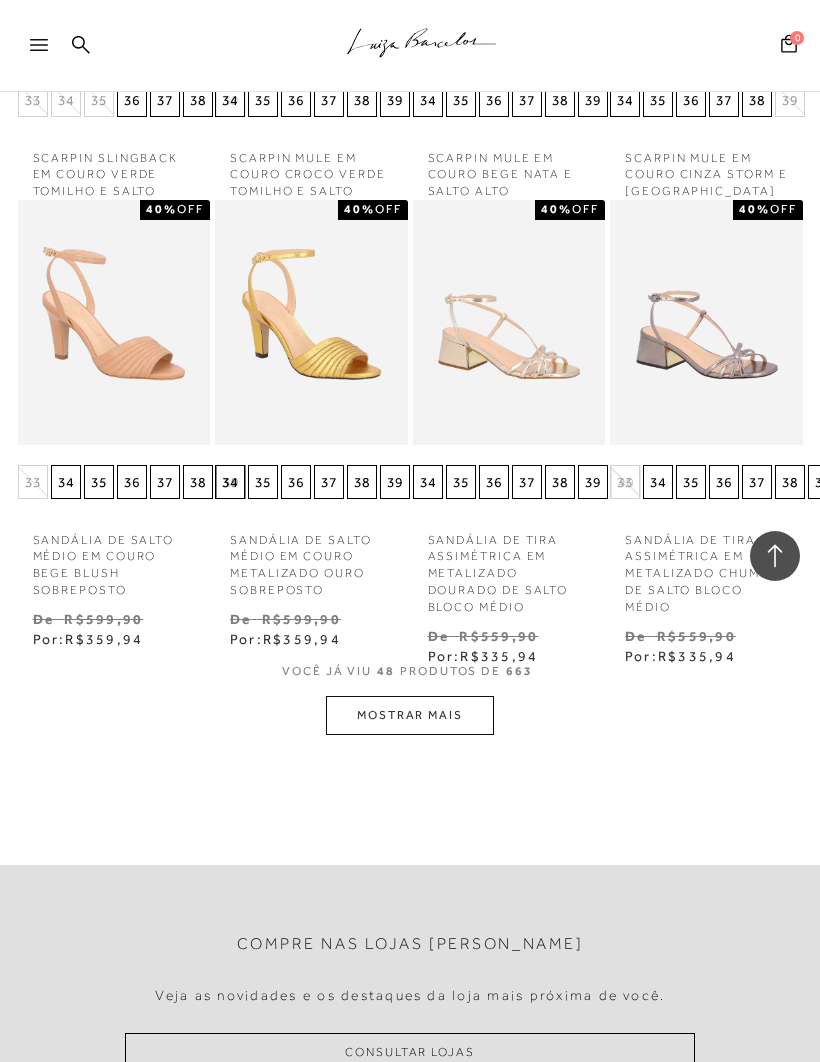 click on "MOSTRAR MAIS" at bounding box center [410, 715] 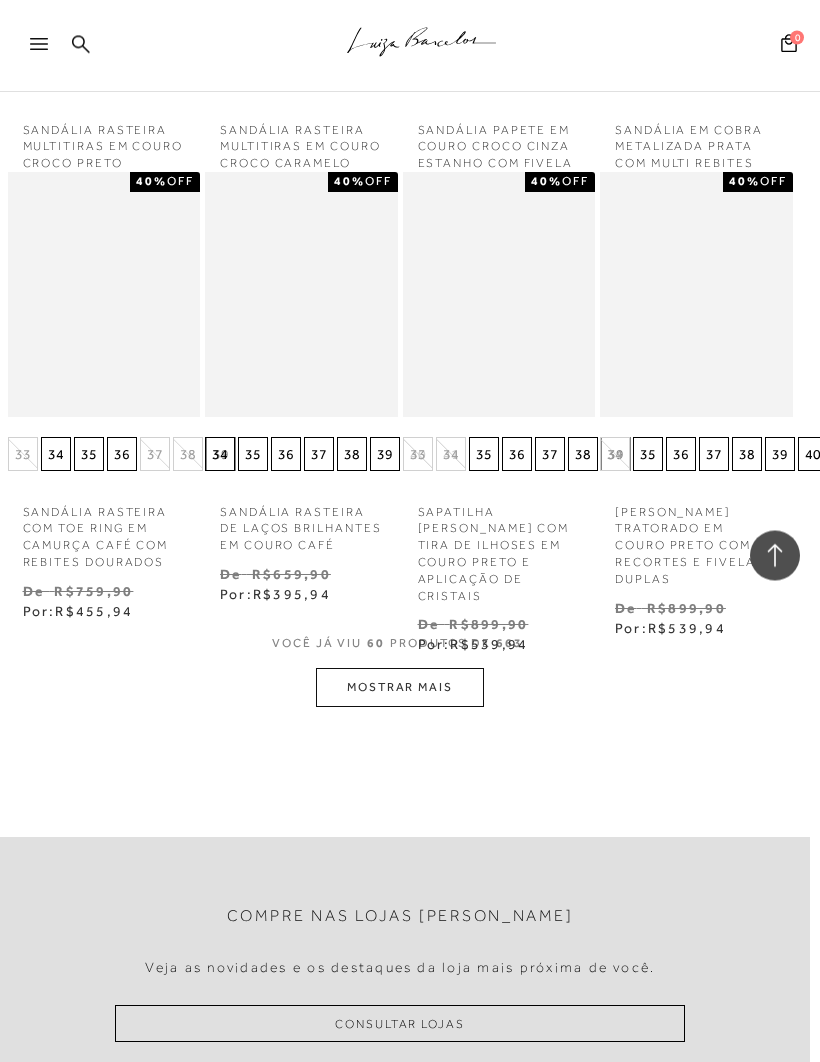 scroll, scrollTop: 5501, scrollLeft: 10, axis: both 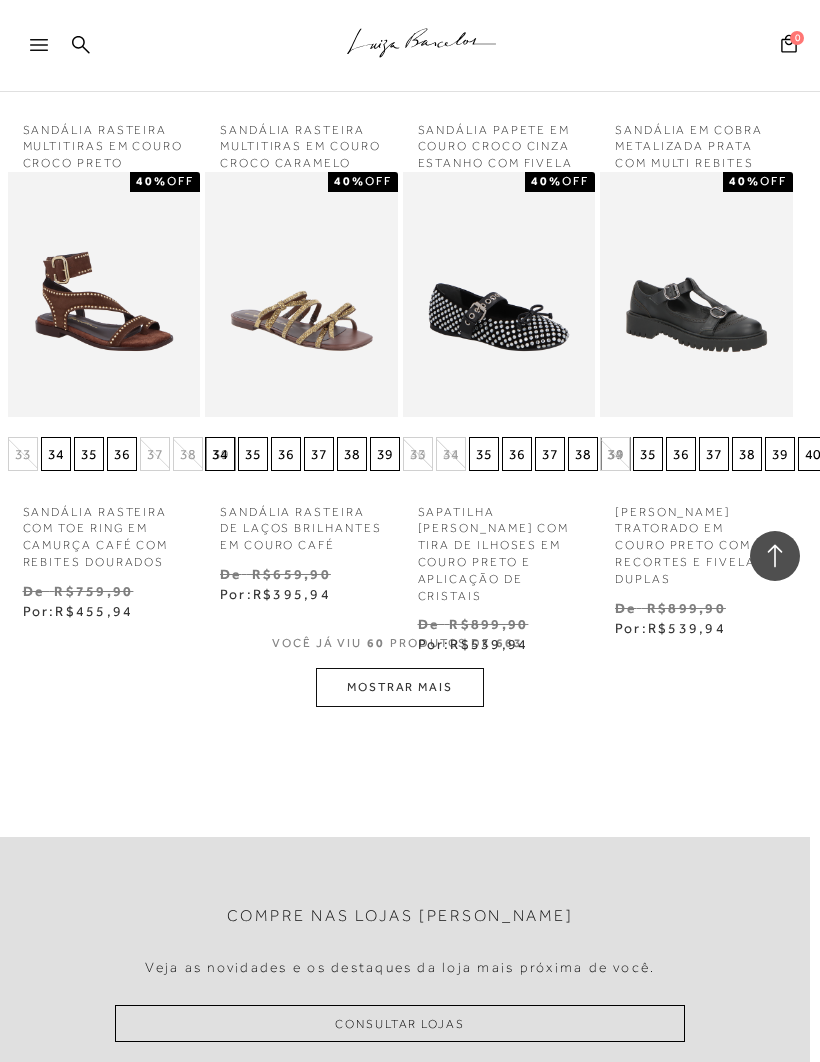 click on "MOSTRAR MAIS" at bounding box center (400, 687) 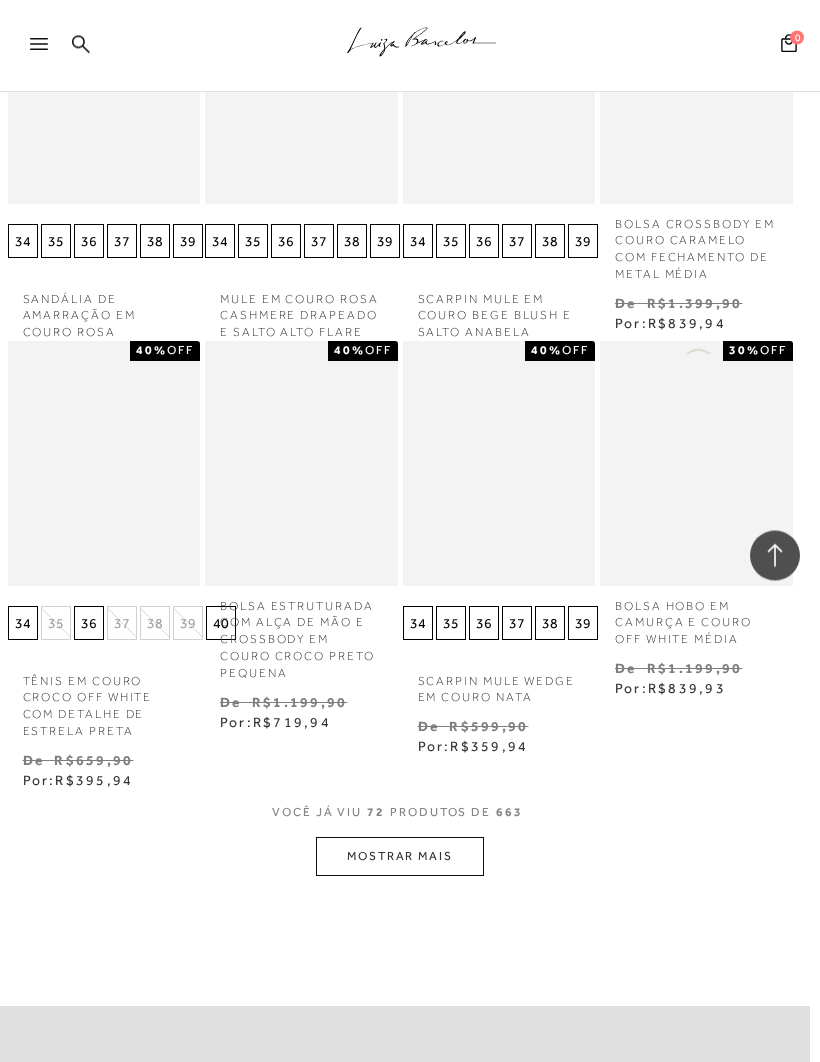 scroll, scrollTop: 6478, scrollLeft: 10, axis: both 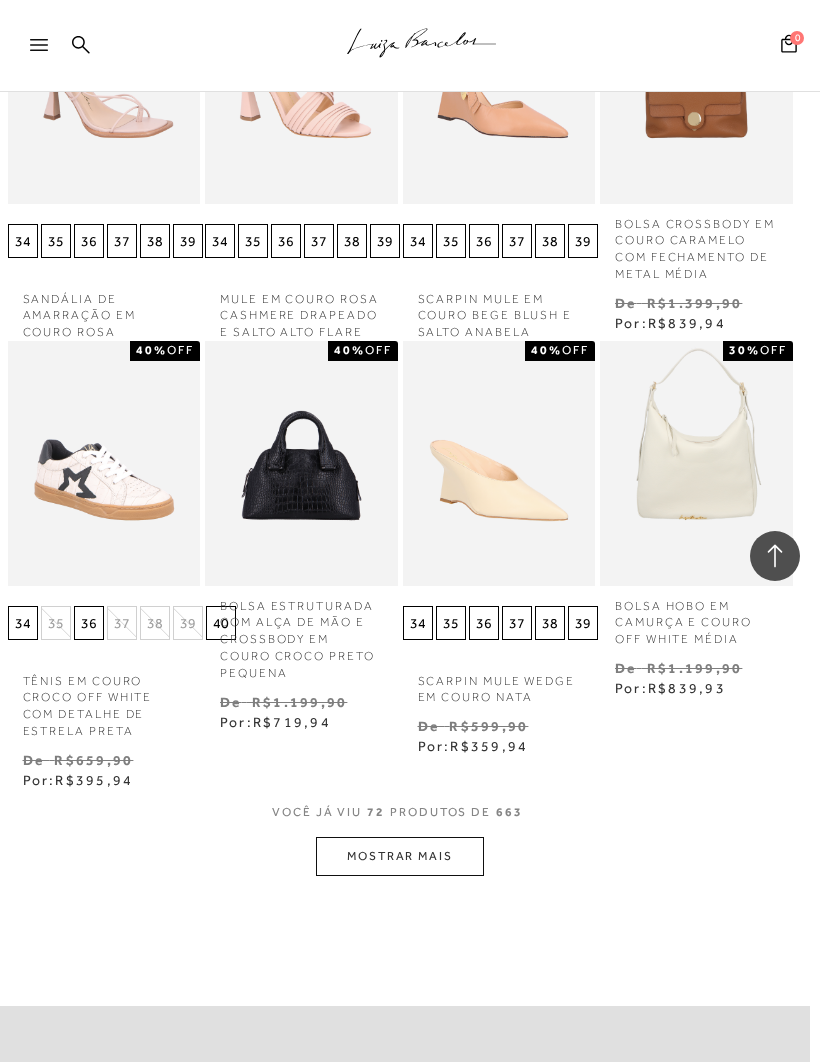 click on "MOSTRAR MAIS" at bounding box center [400, 856] 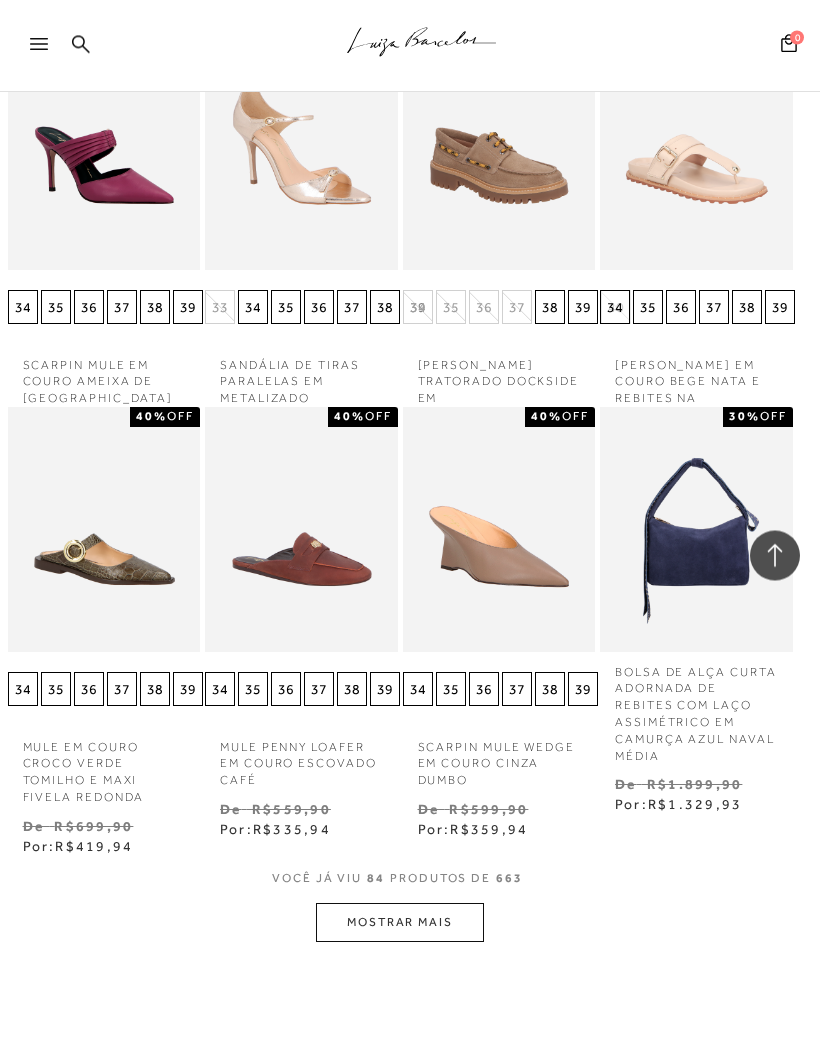 scroll, scrollTop: 7558, scrollLeft: 10, axis: both 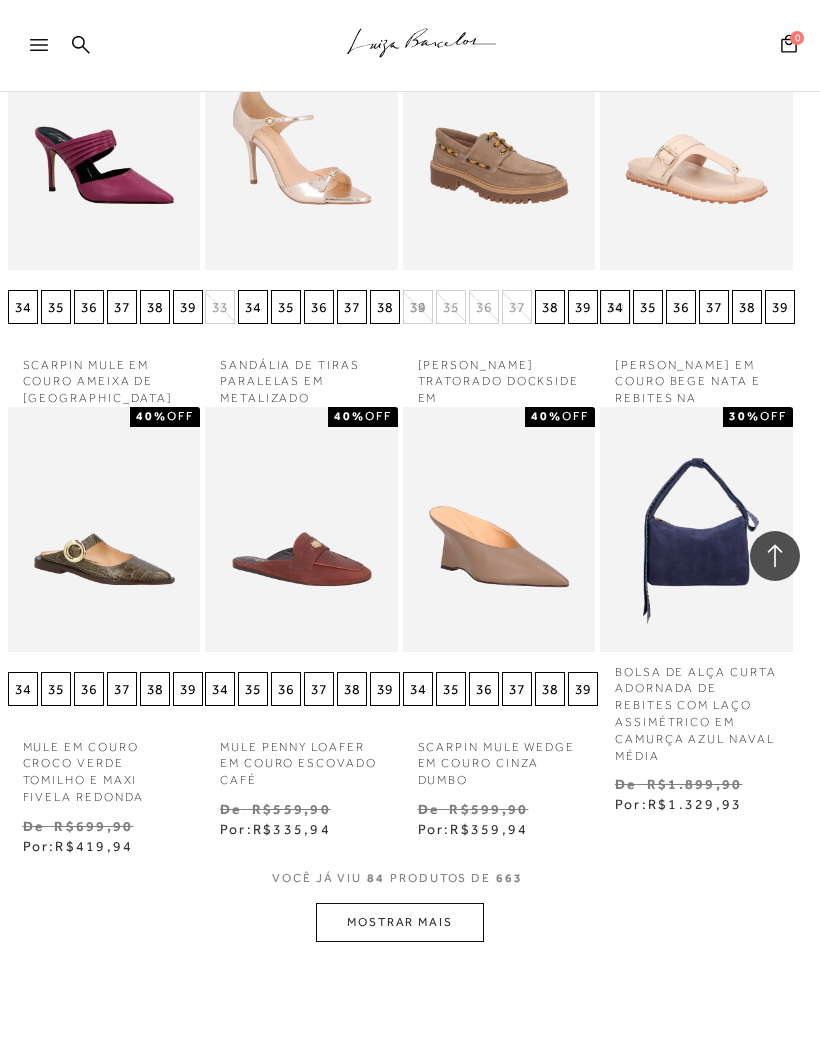 click on "MOSTRAR MAIS" at bounding box center [400, 922] 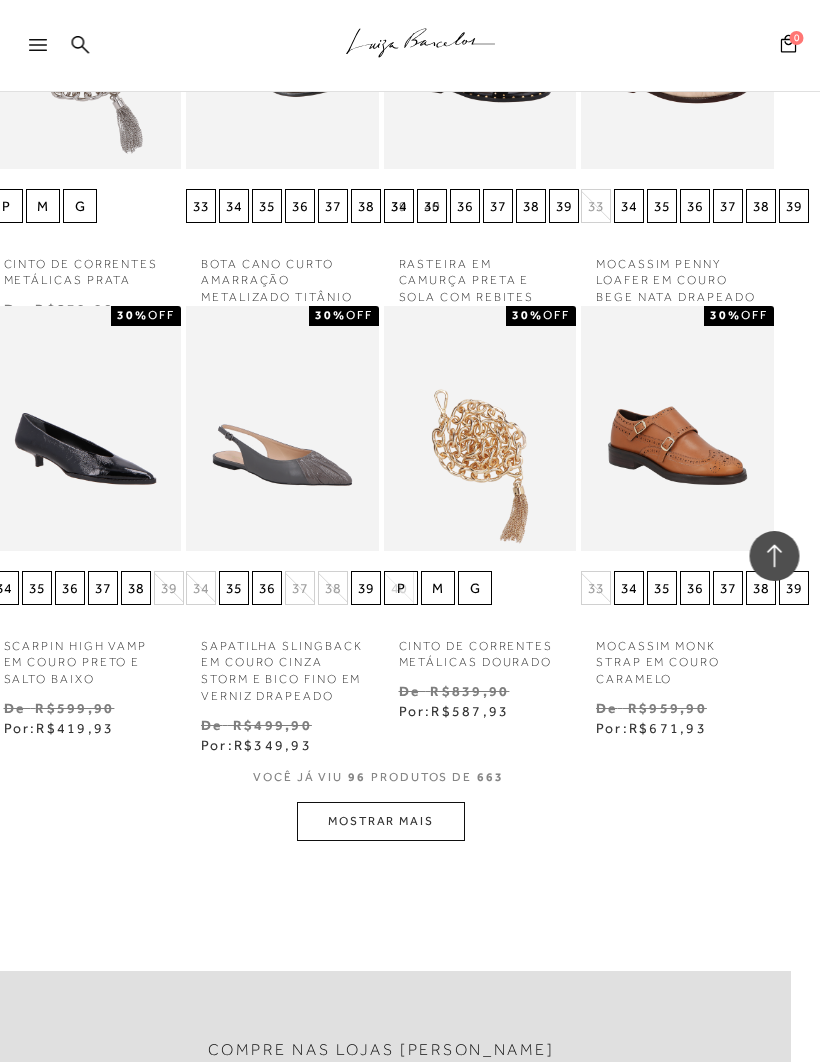 scroll, scrollTop: 8805, scrollLeft: 29, axis: both 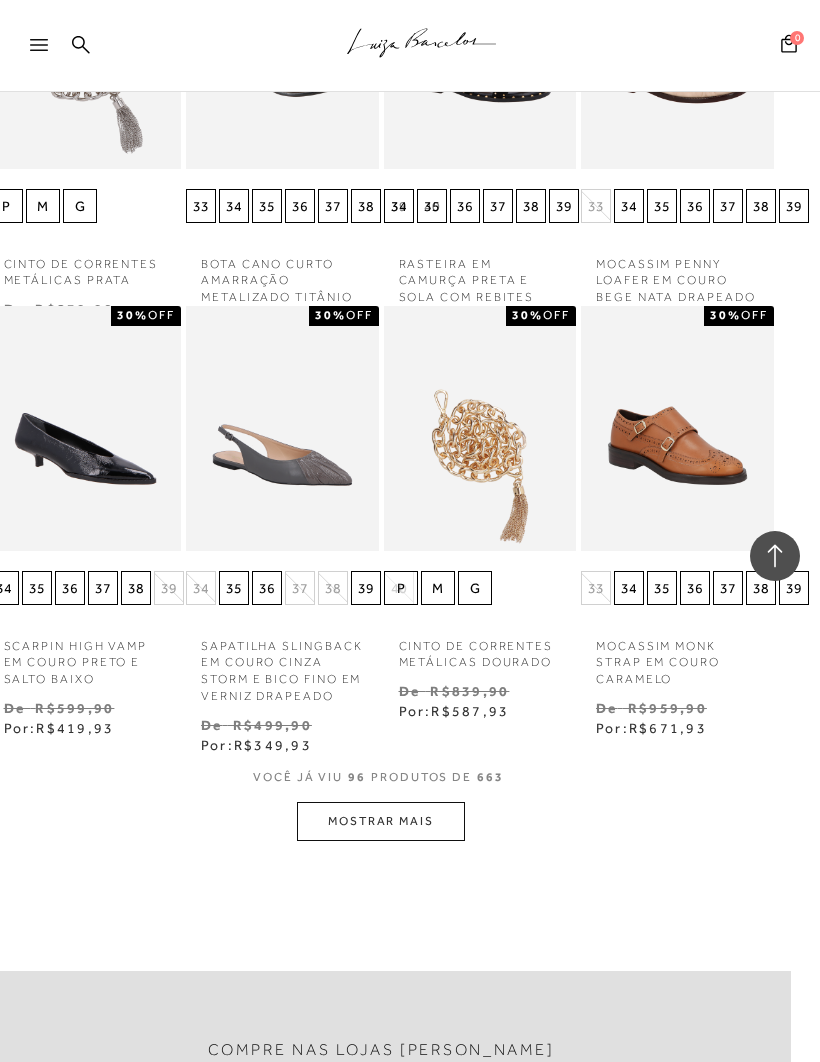 click on "MOSTRAR MAIS" at bounding box center [381, 821] 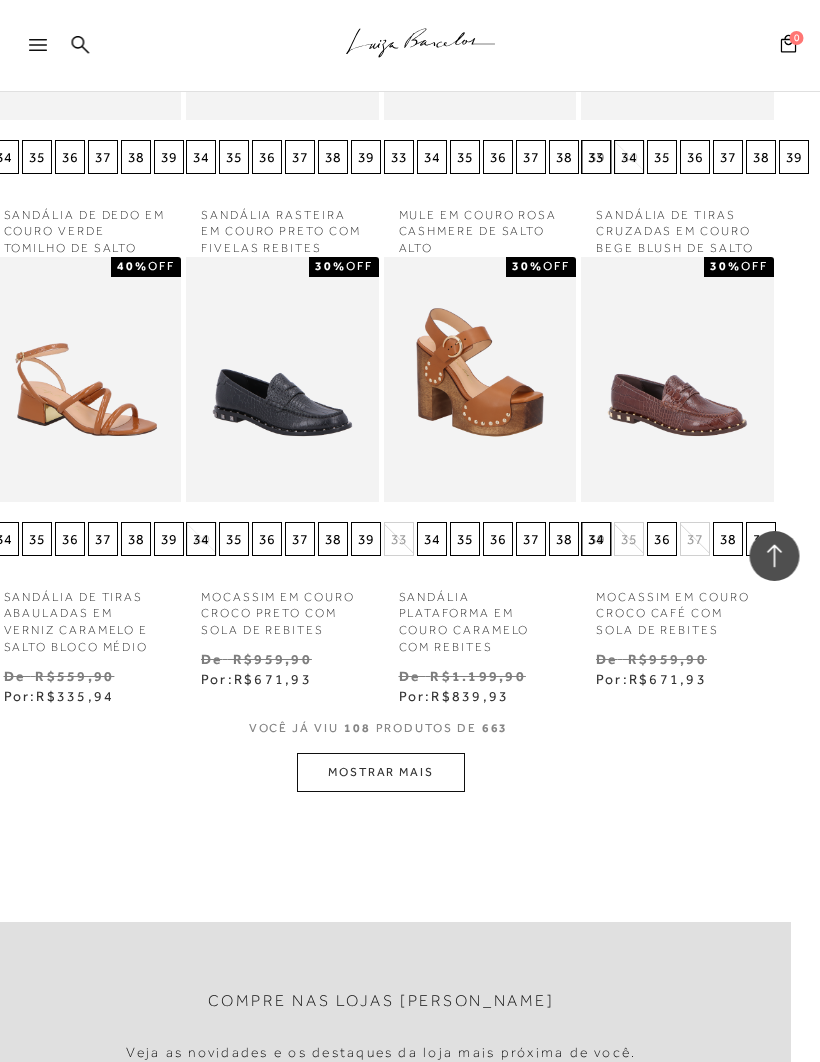 scroll, scrollTop: 10000, scrollLeft: 29, axis: both 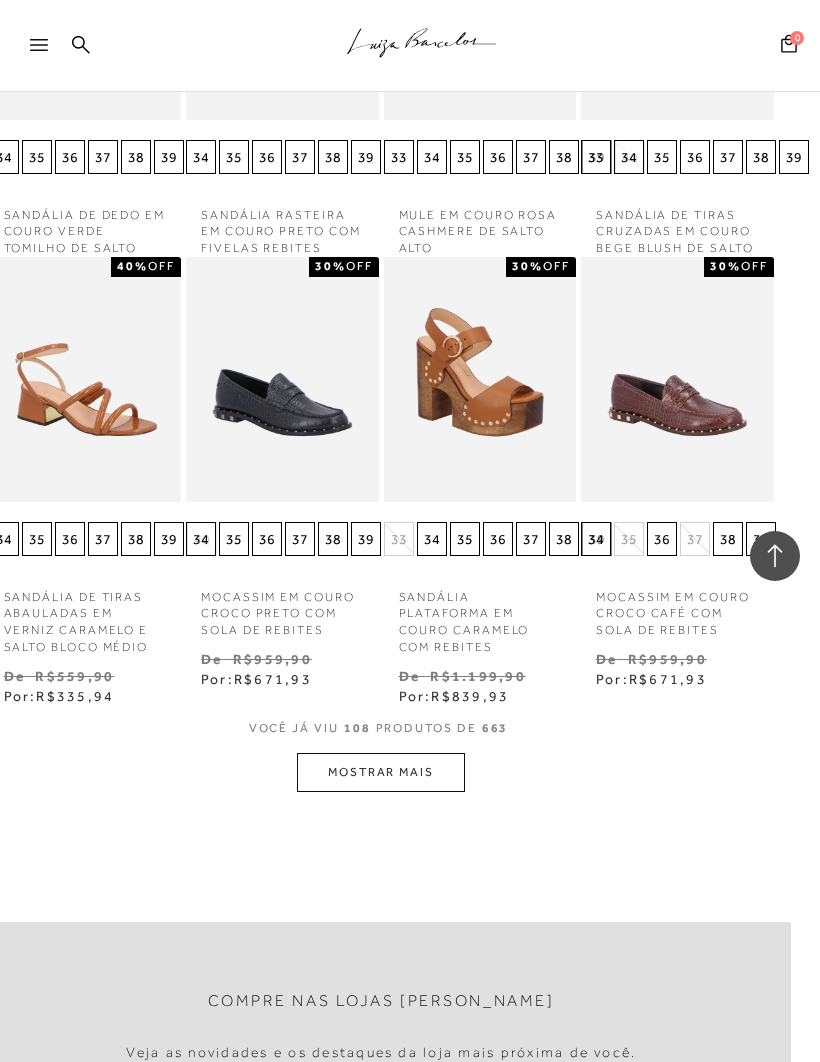 click on "MOSTRAR MAIS" at bounding box center [381, 772] 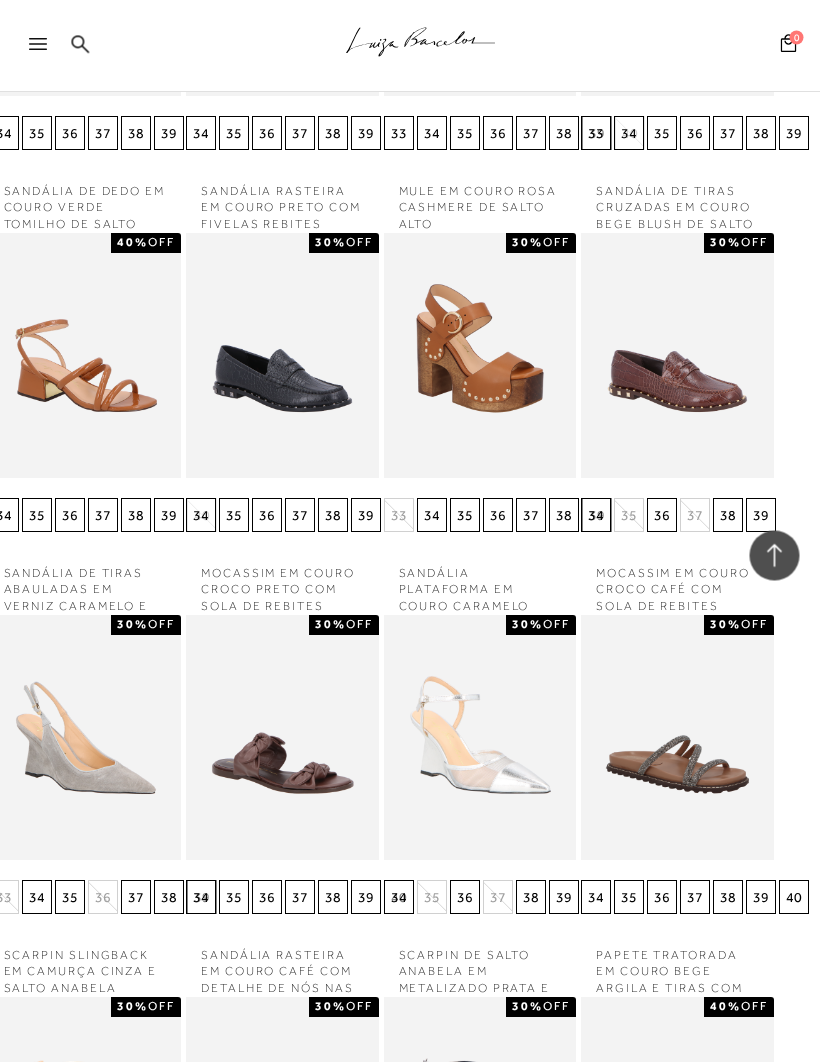 scroll, scrollTop: 10024, scrollLeft: 29, axis: both 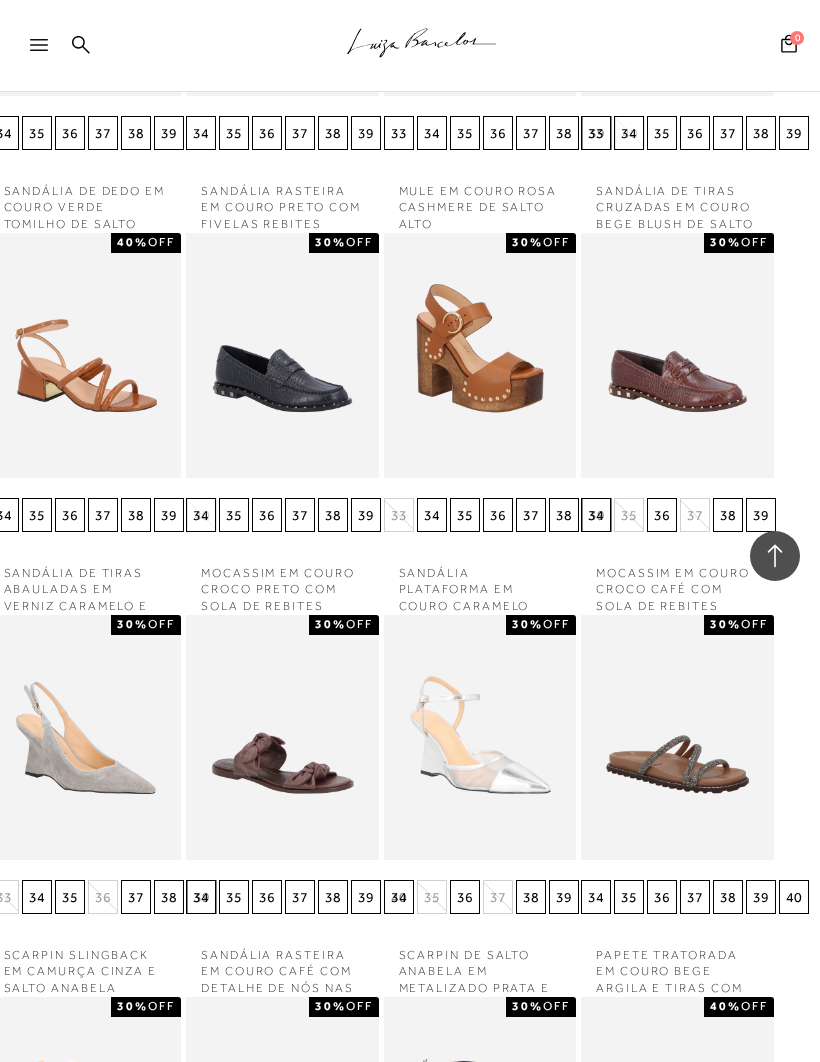 click at bounding box center [282, 737] 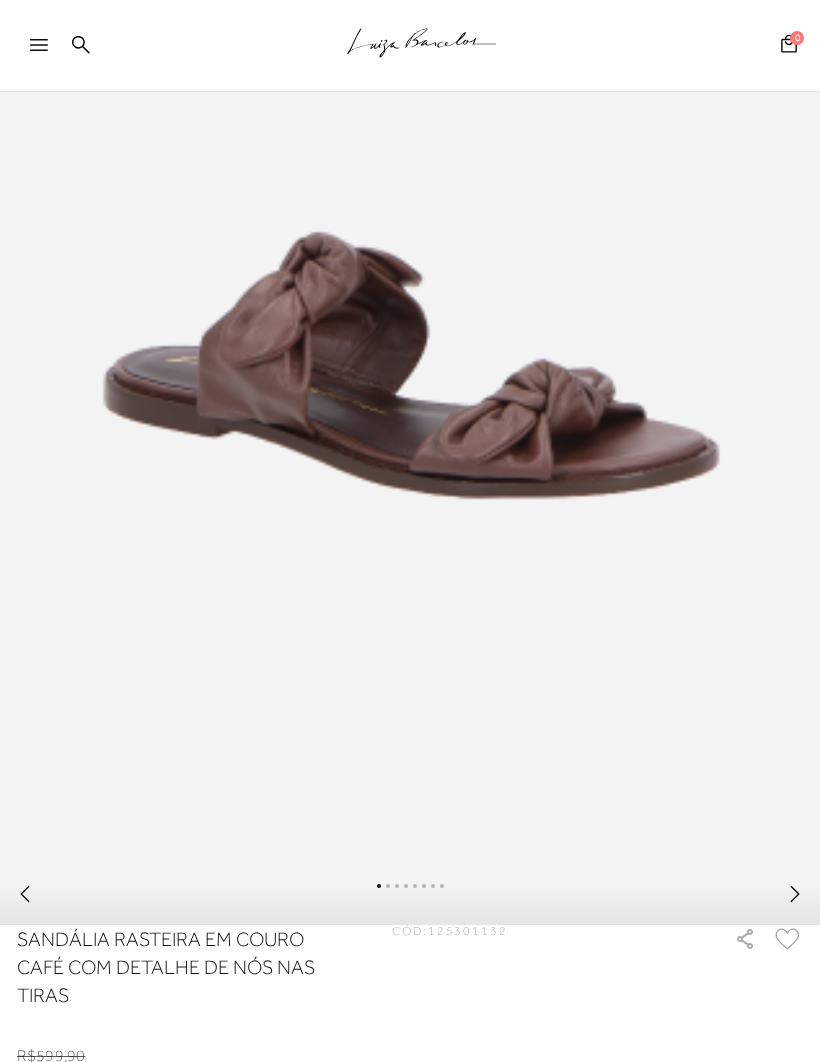 scroll, scrollTop: 522, scrollLeft: 0, axis: vertical 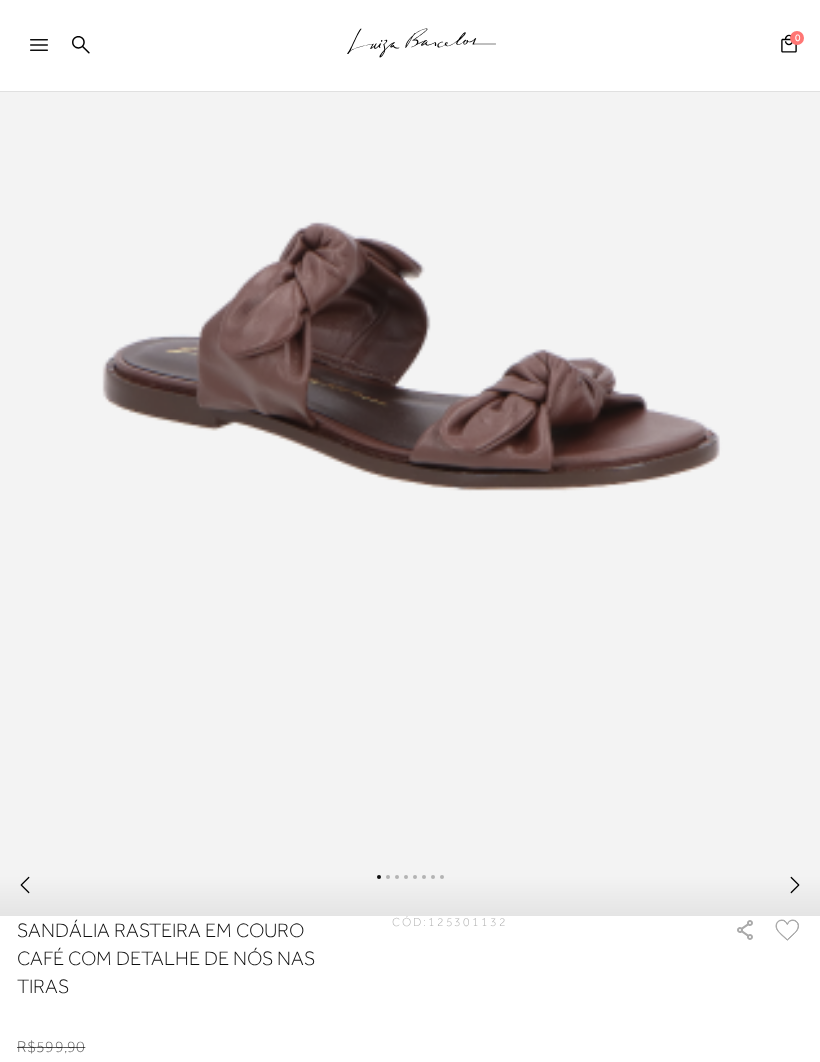 click 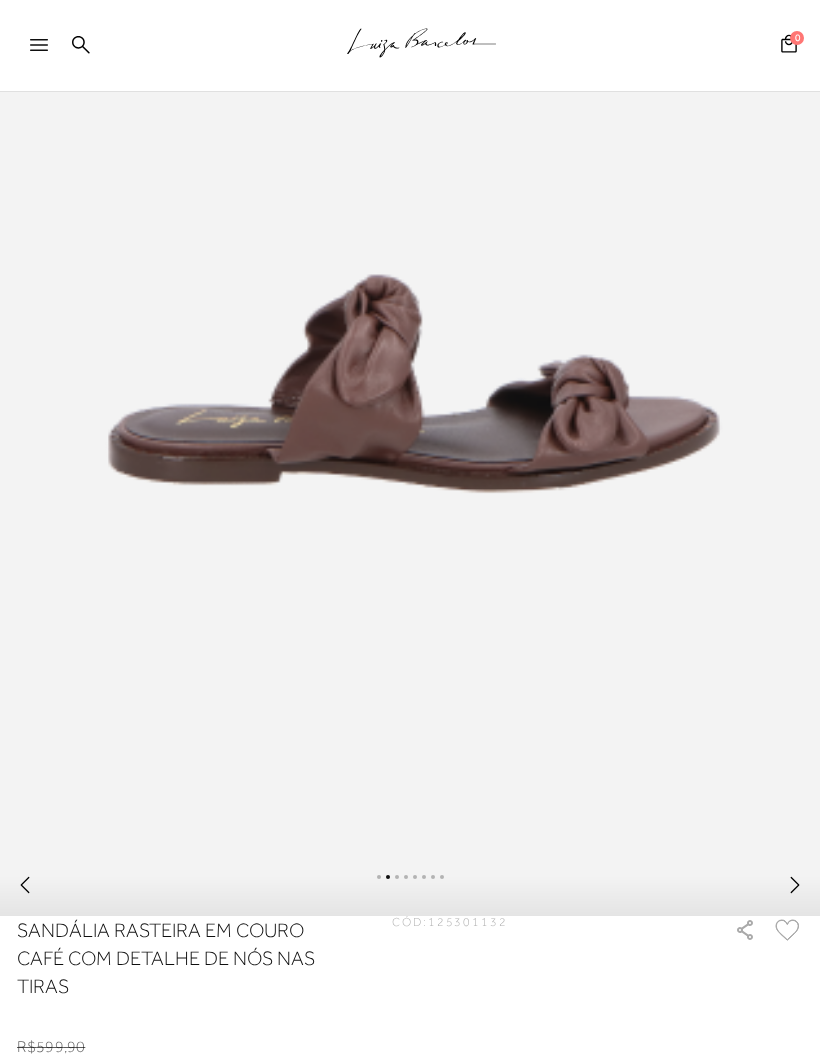 click 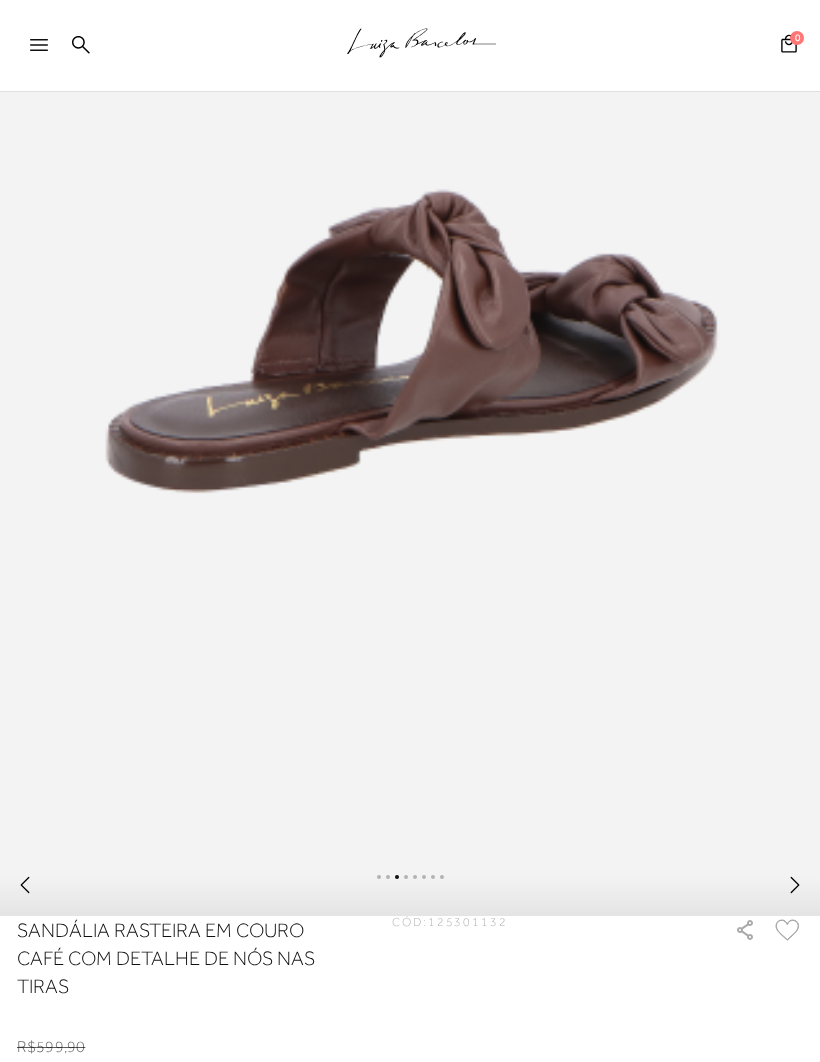 click 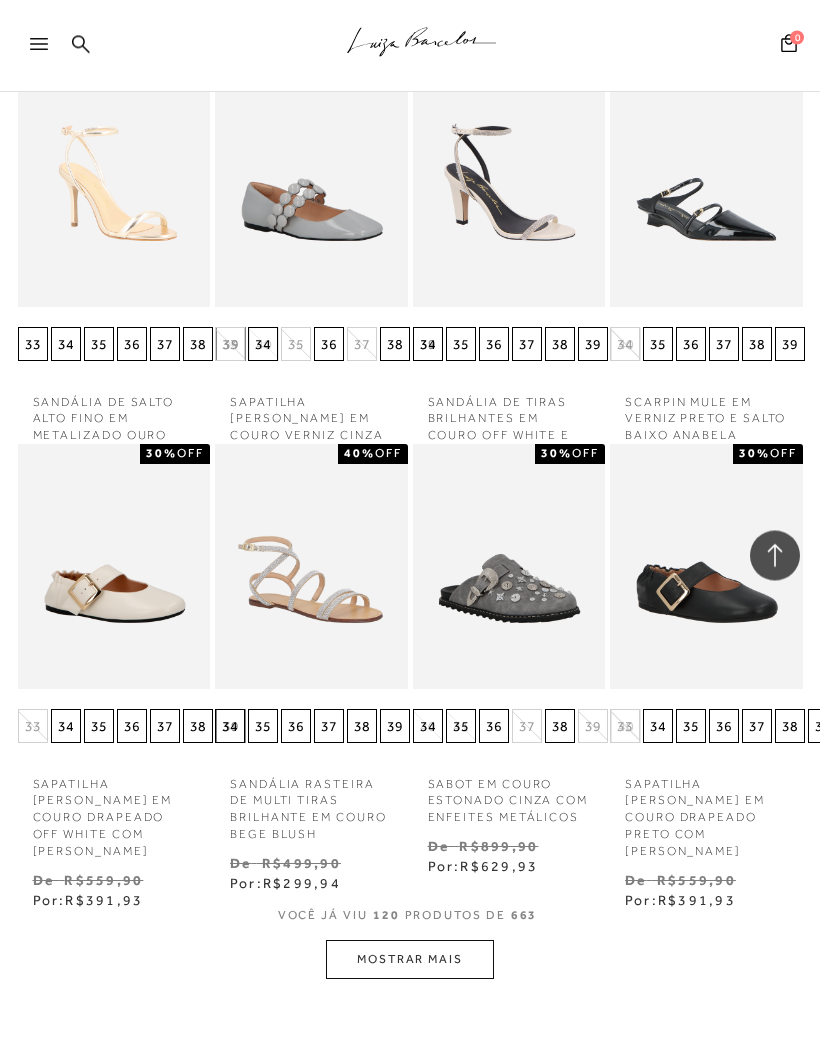 scroll, scrollTop: 10959, scrollLeft: 0, axis: vertical 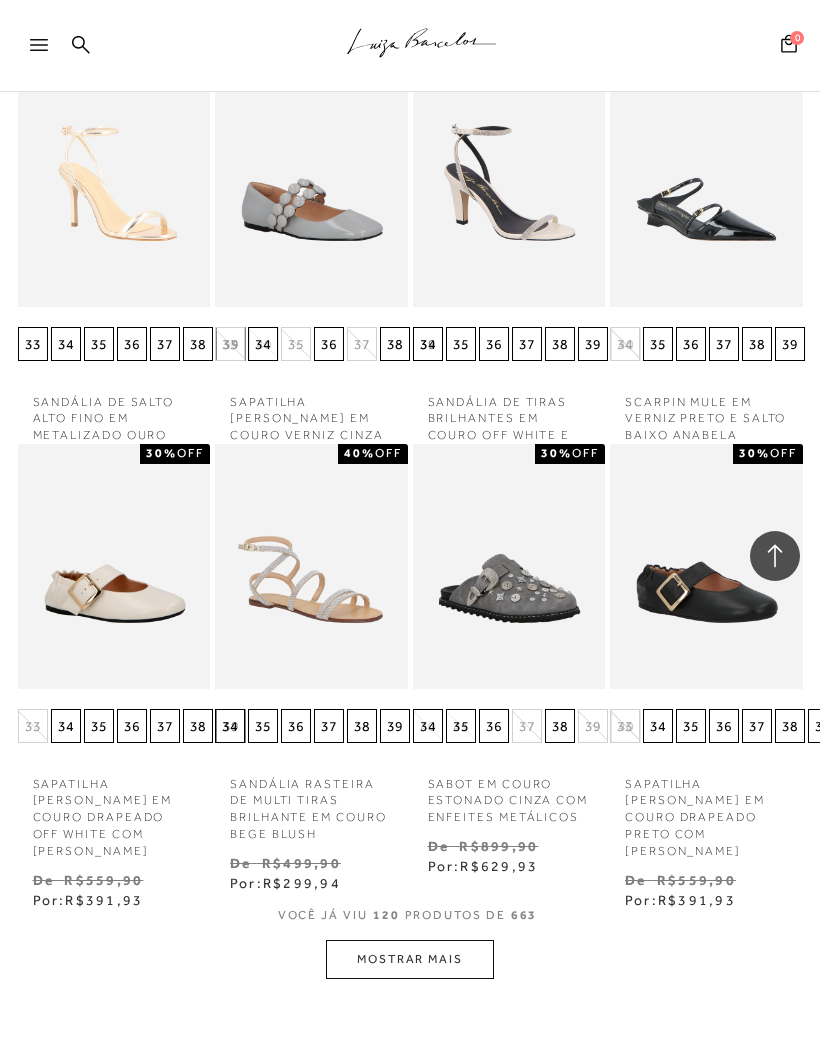 click at bounding box center [706, 566] 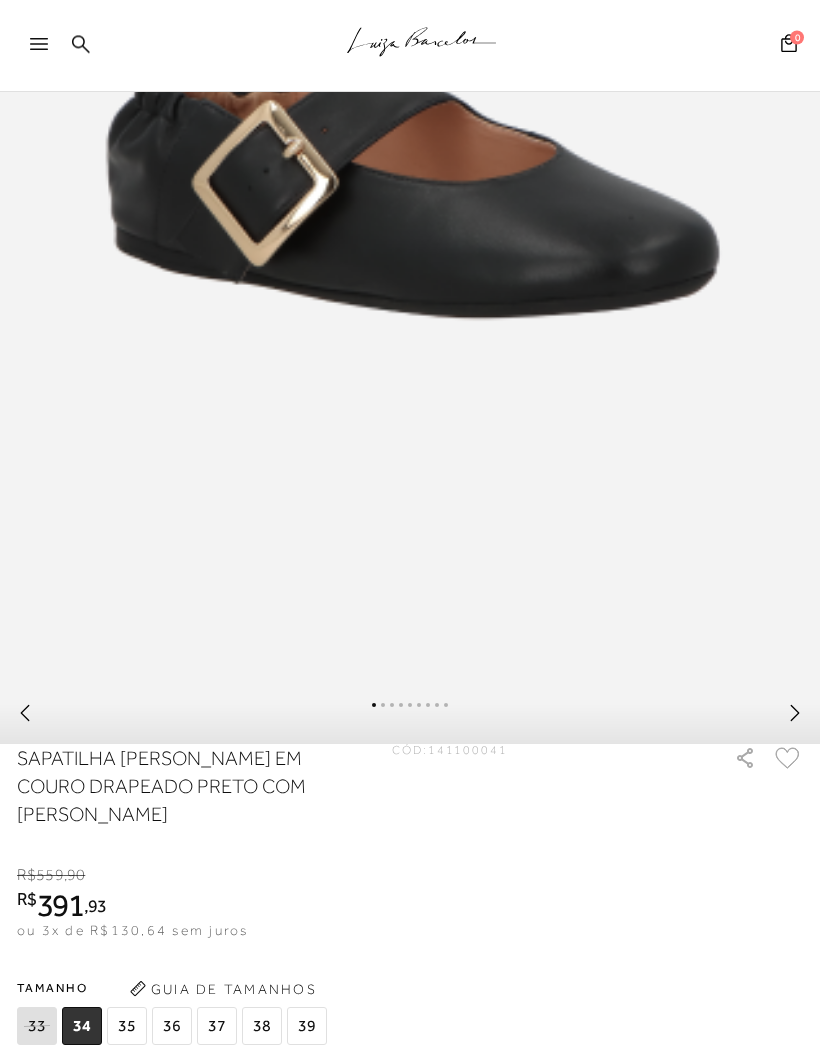 scroll, scrollTop: 591, scrollLeft: 0, axis: vertical 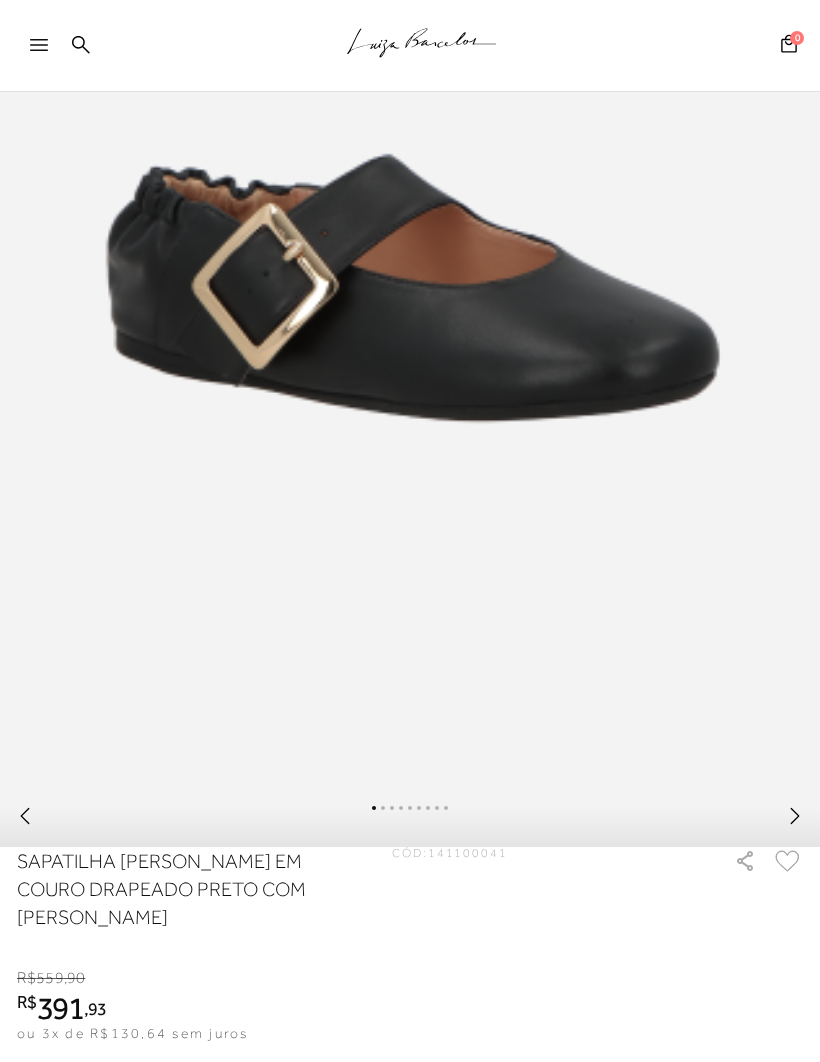 click 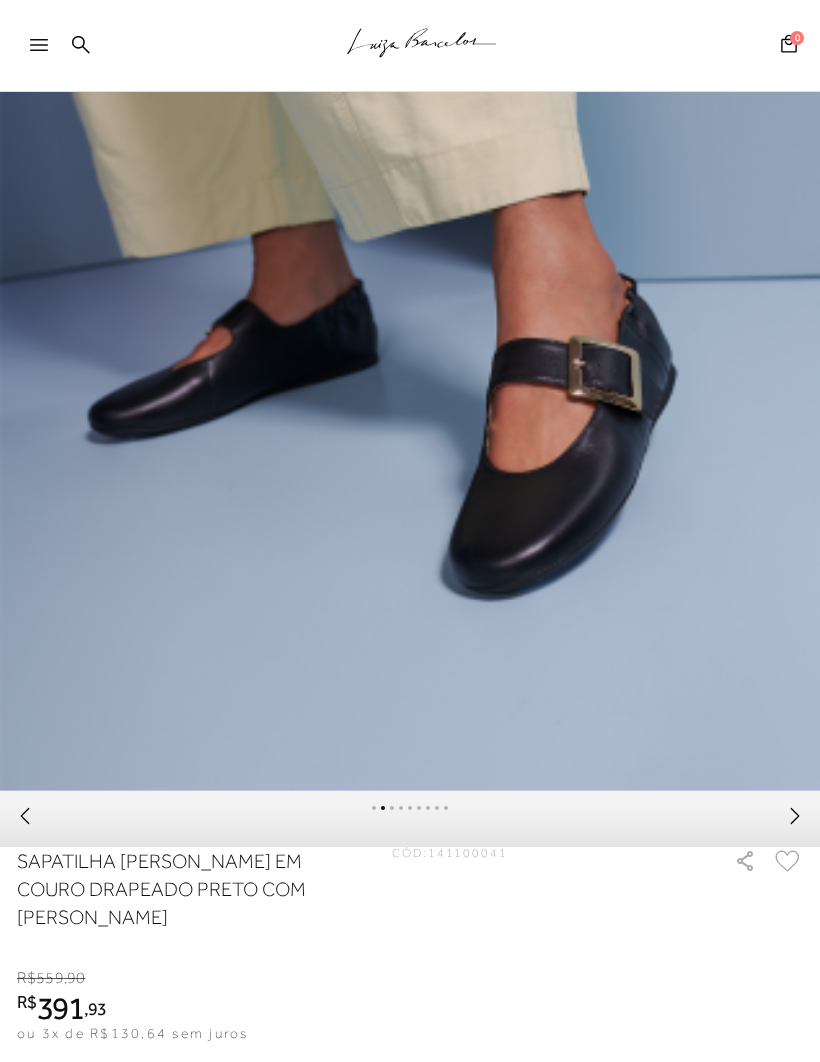 click 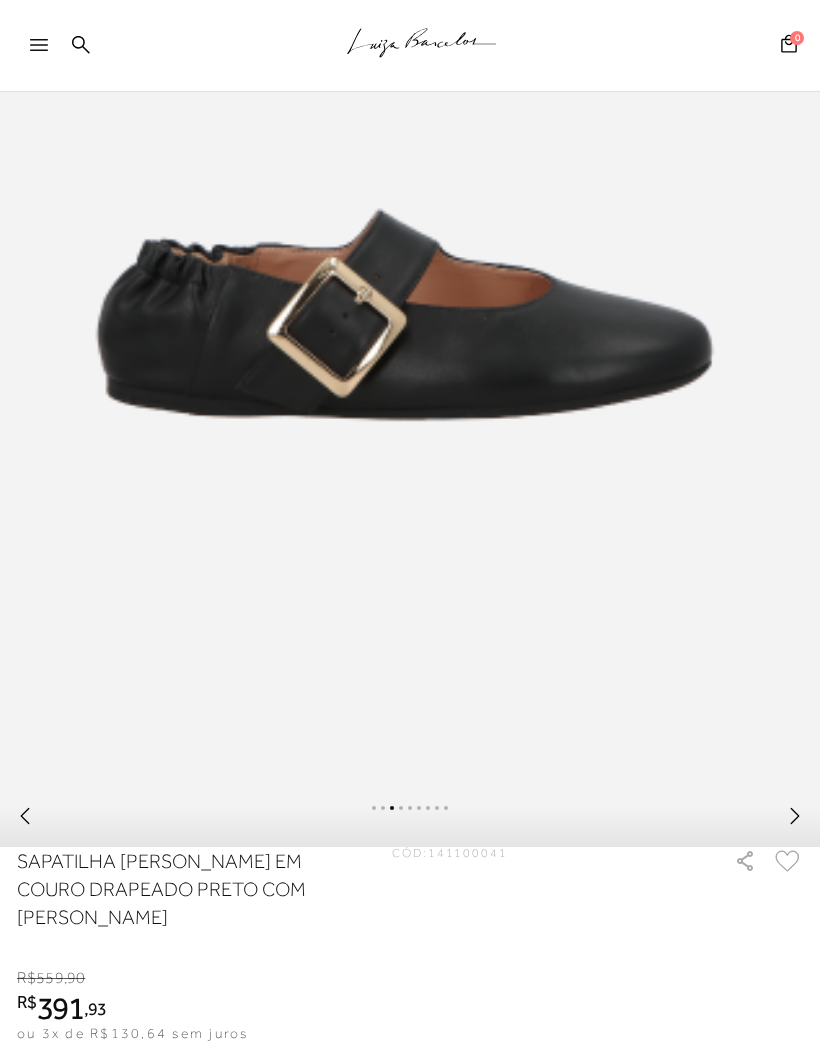 click 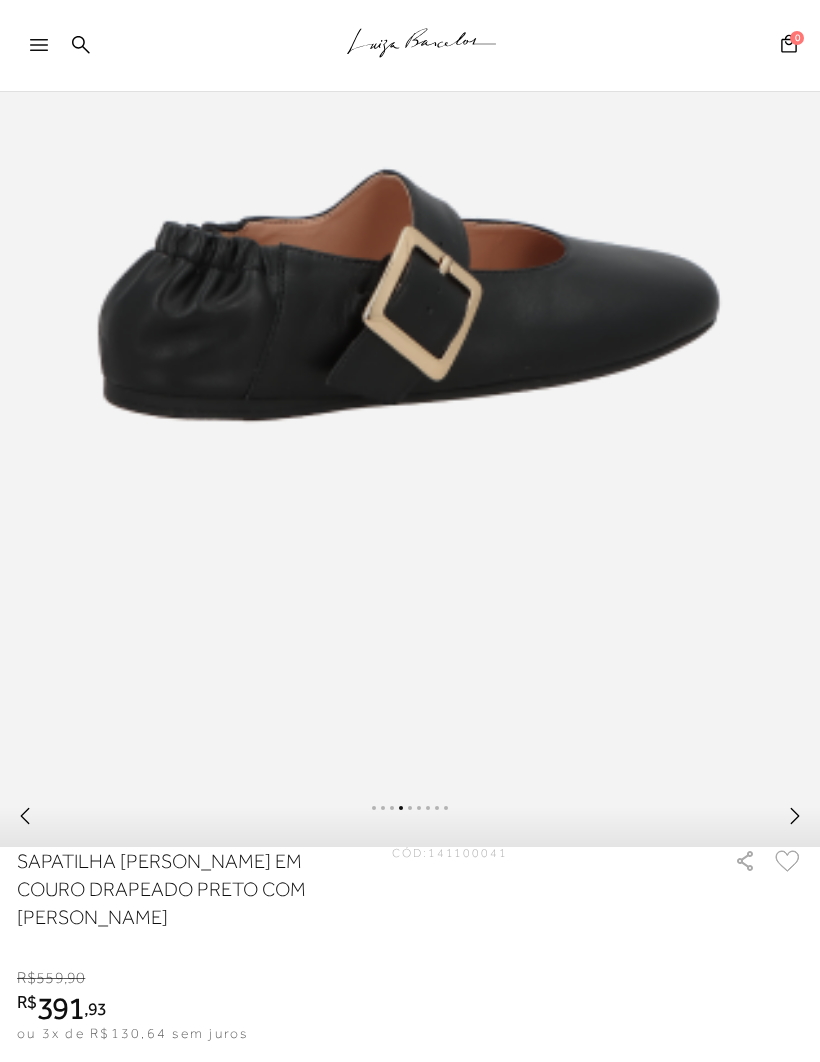 click at bounding box center [795, 821] 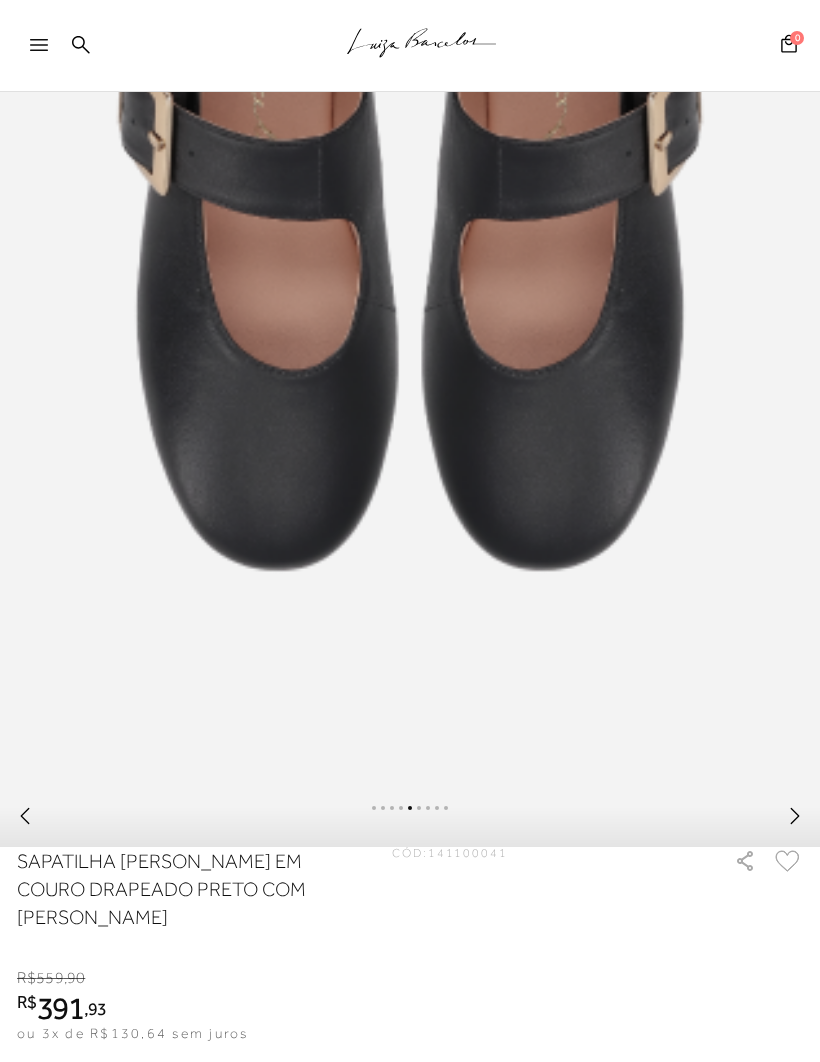 click at bounding box center [795, 821] 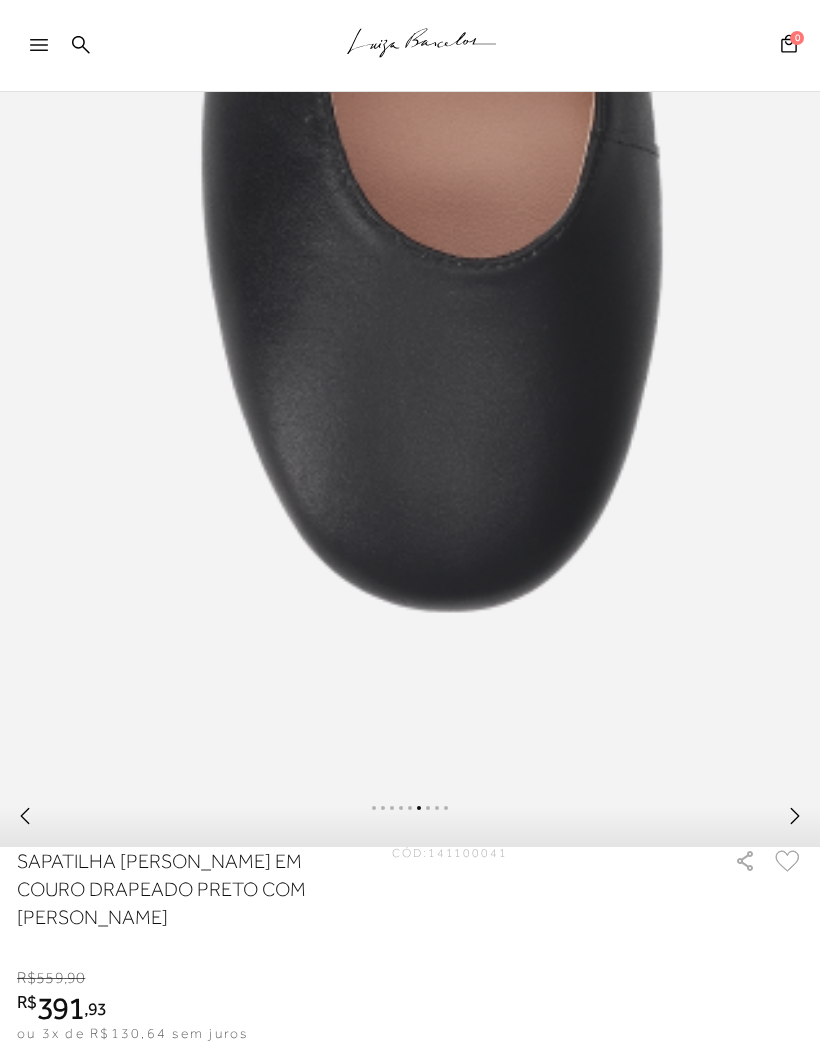 click 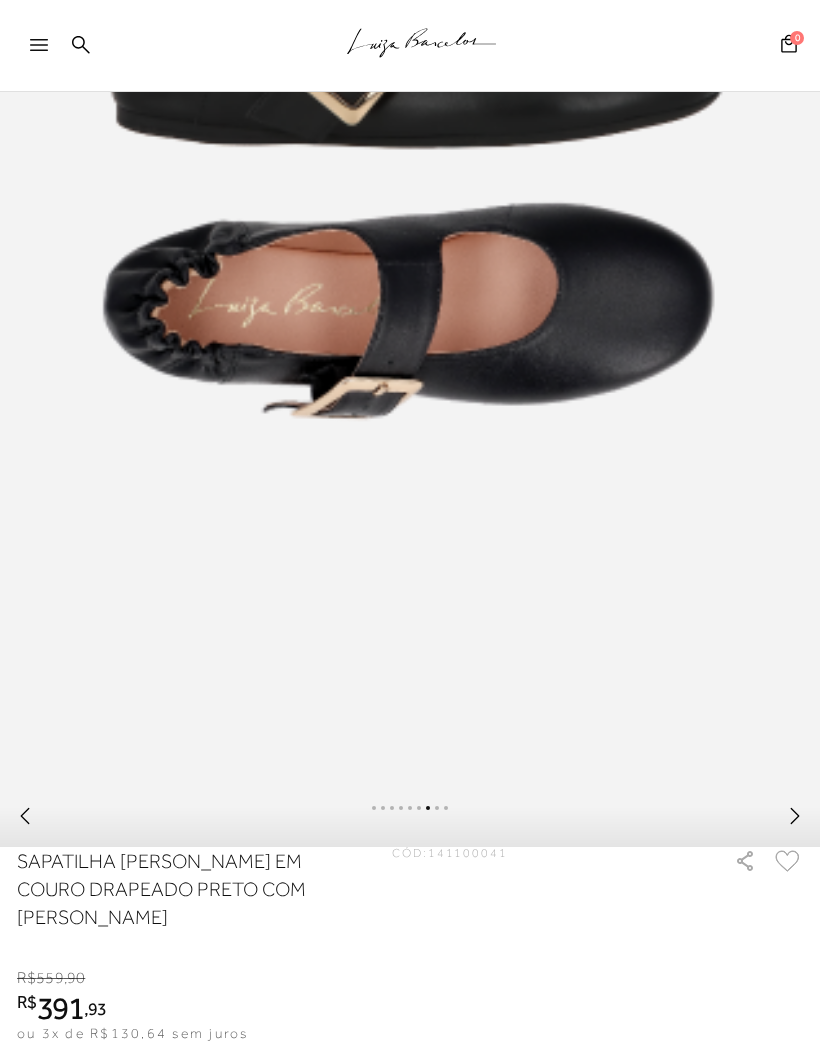 click at bounding box center [795, 821] 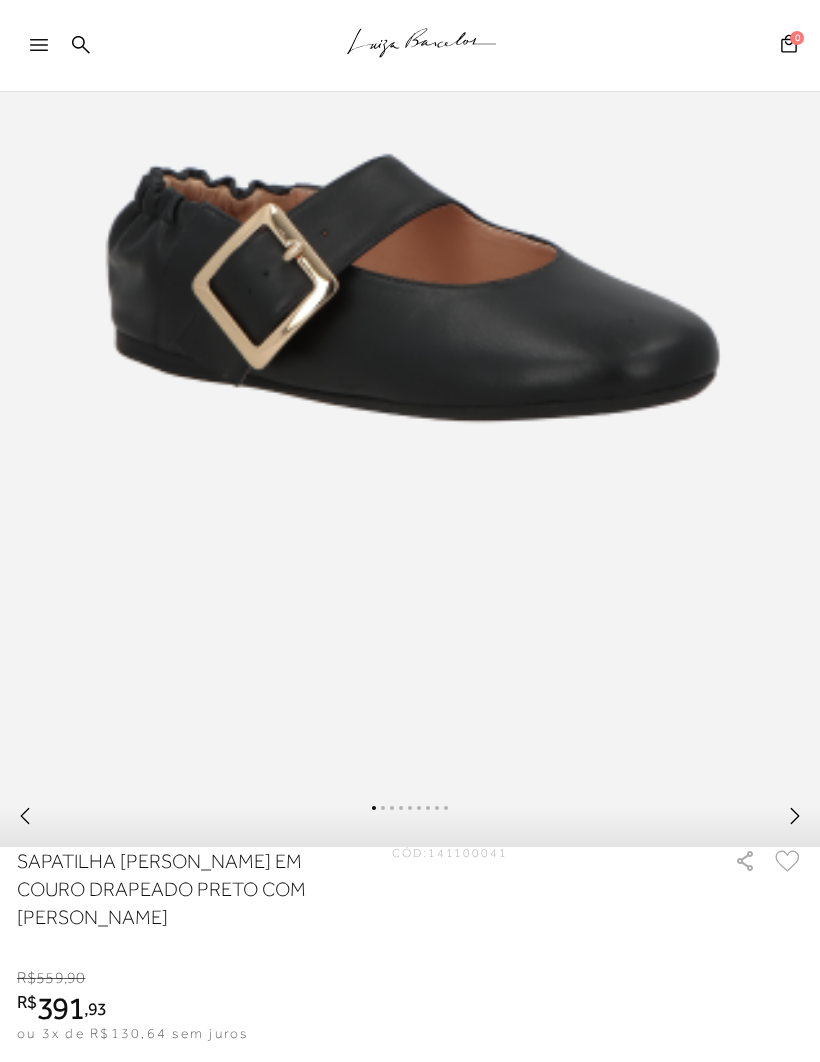 click at bounding box center (410, 819) 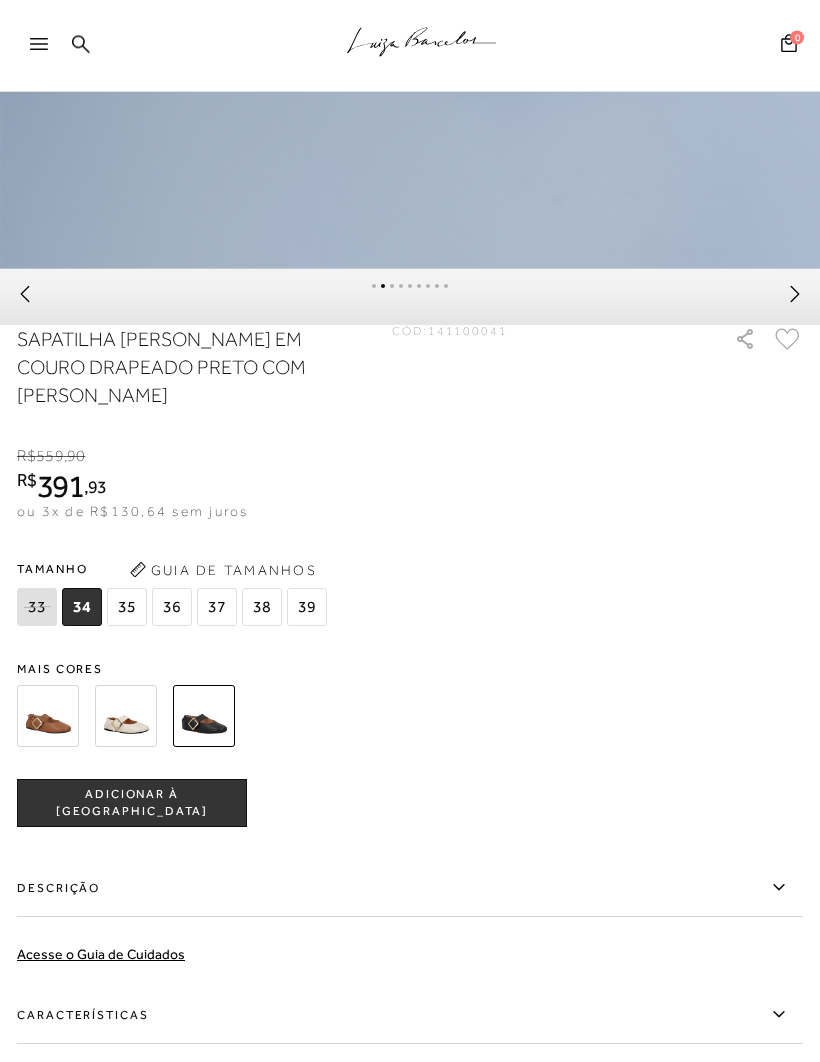 scroll, scrollTop: 1114, scrollLeft: 0, axis: vertical 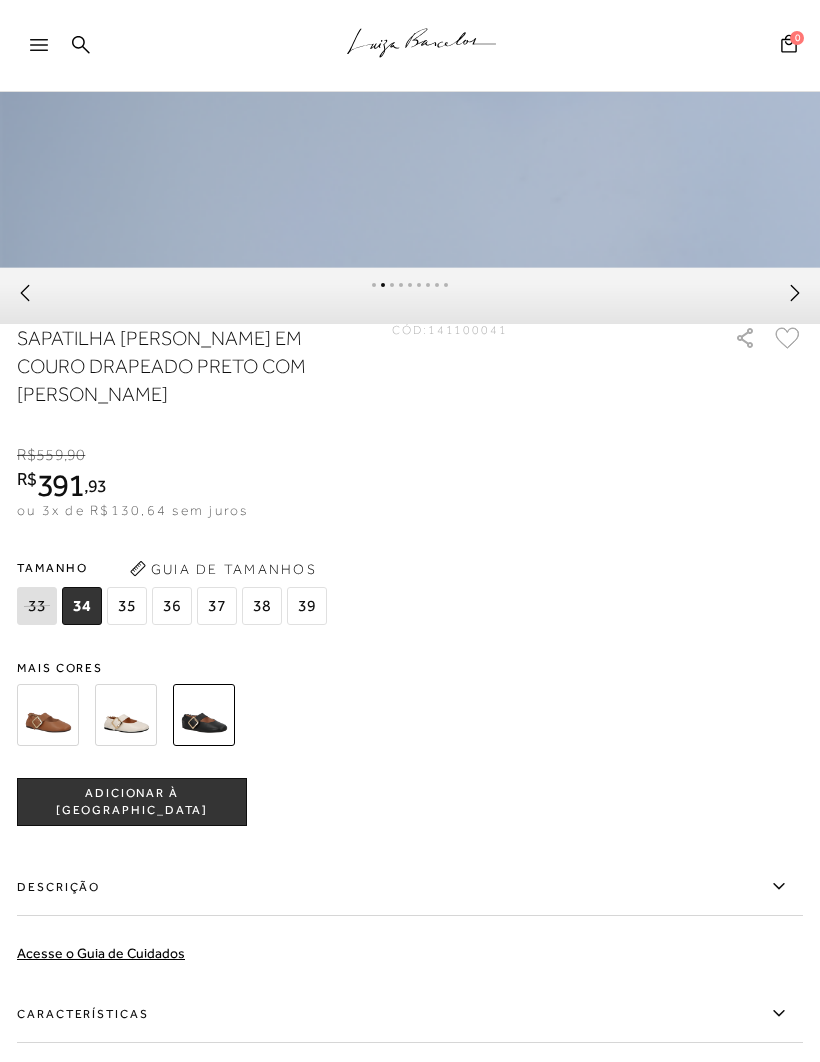 click on "37" at bounding box center [217, 606] 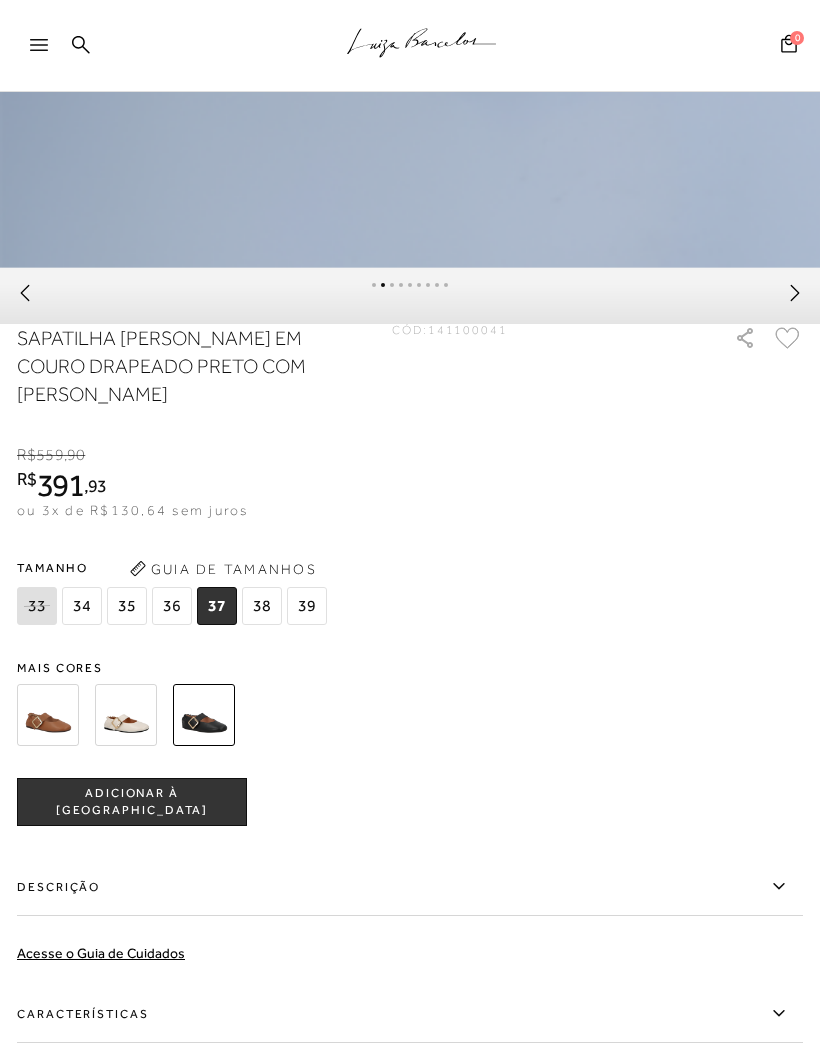 click at bounding box center (48, 715) 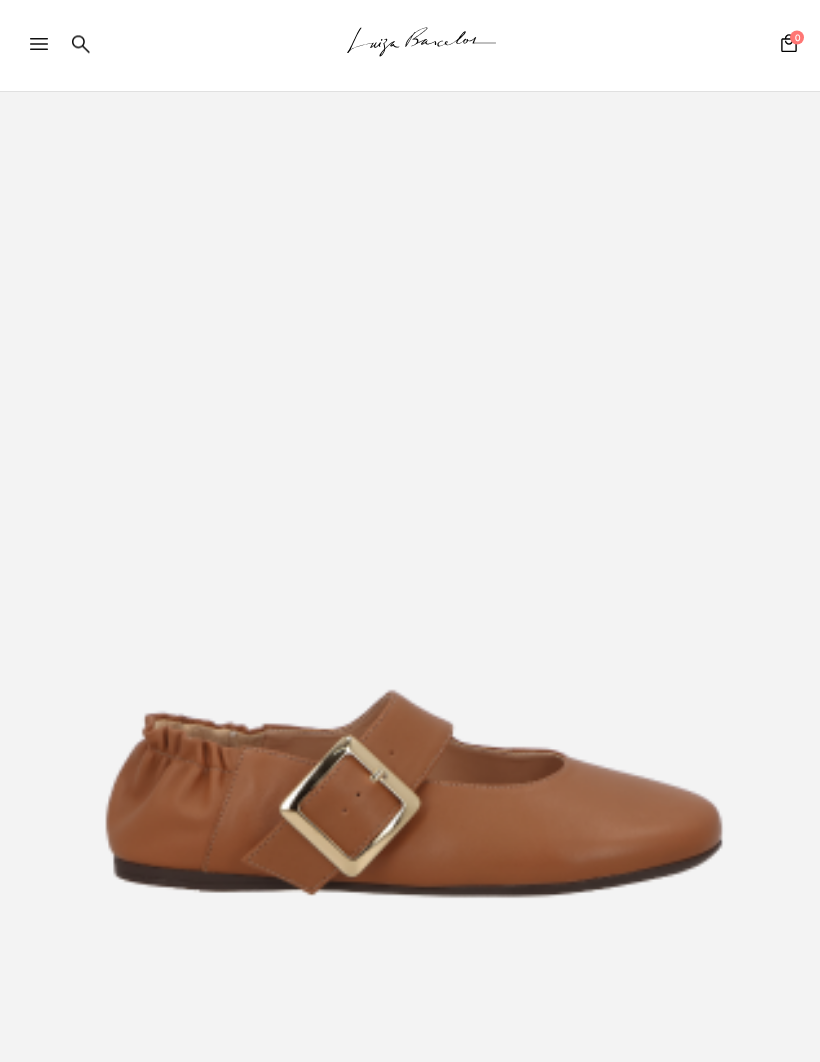 scroll, scrollTop: 0, scrollLeft: 0, axis: both 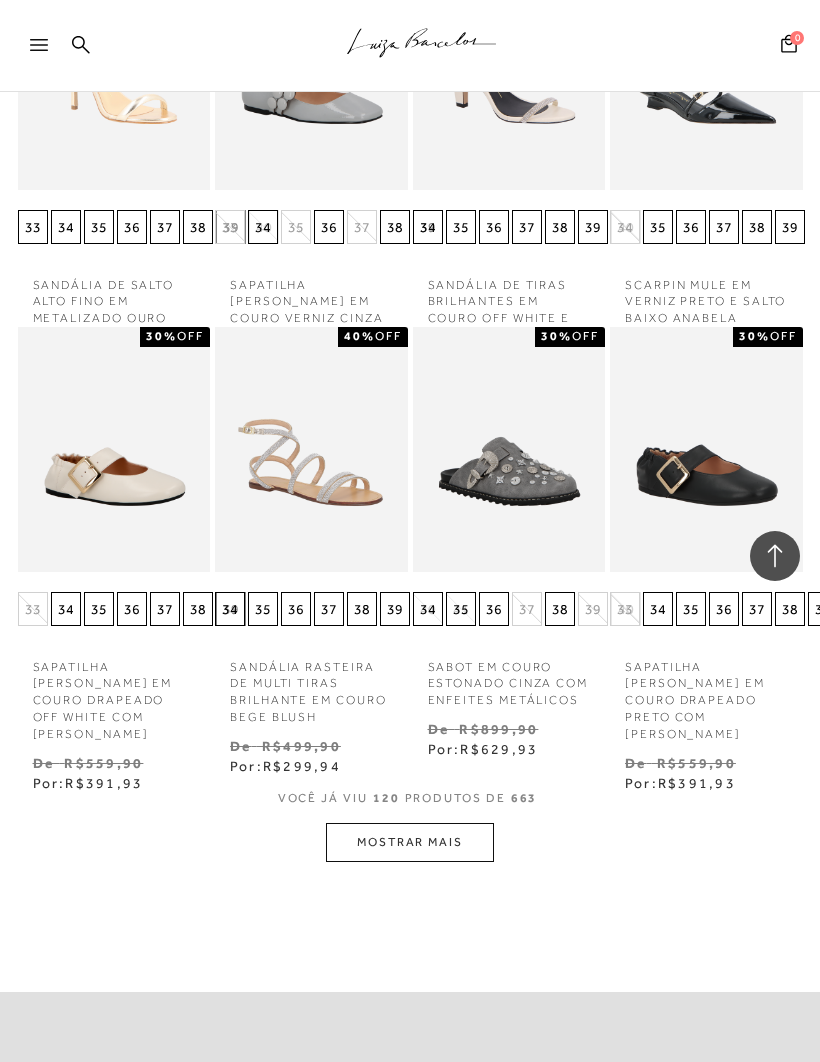 click on "MOSTRAR MAIS" at bounding box center [410, 842] 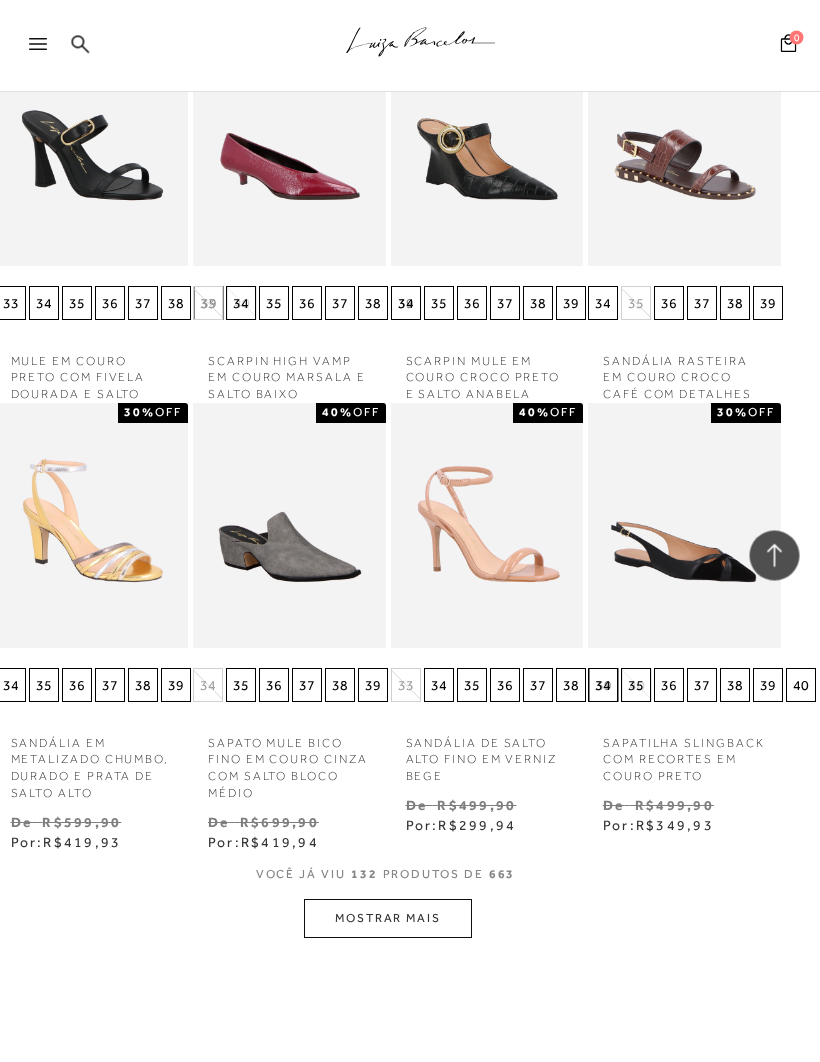 scroll, scrollTop: 12146, scrollLeft: 22, axis: both 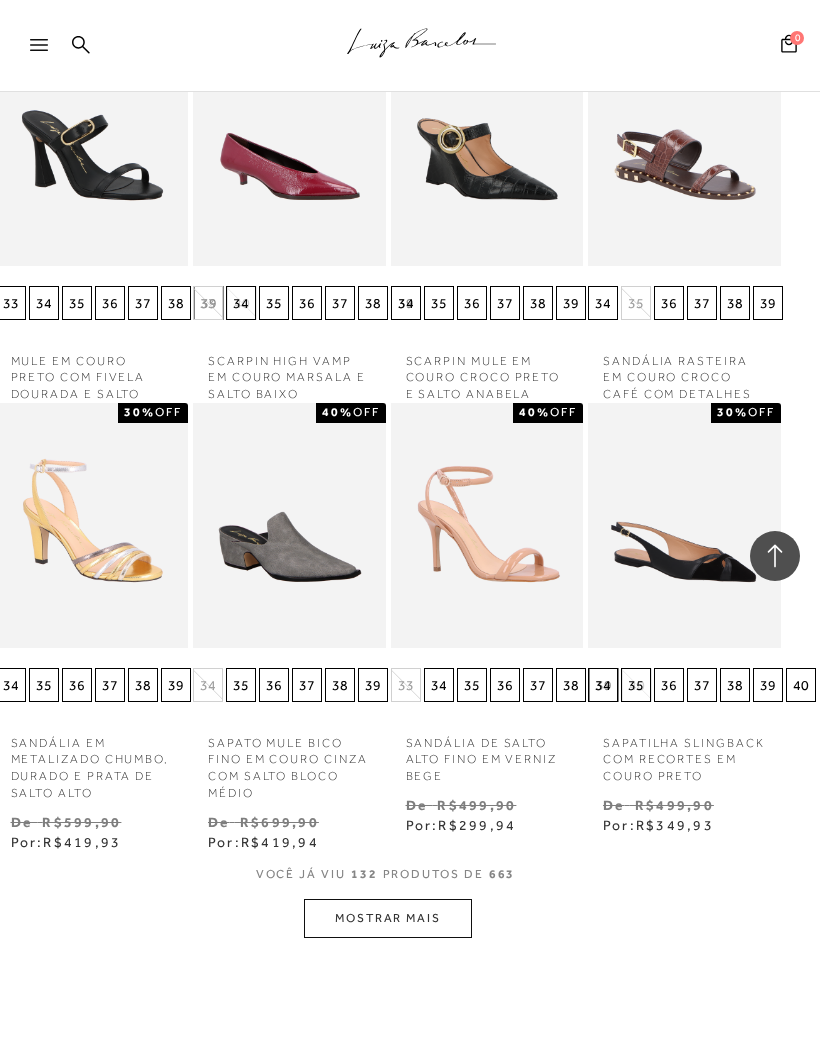 click on "MOSTRAR MAIS" at bounding box center [388, 918] 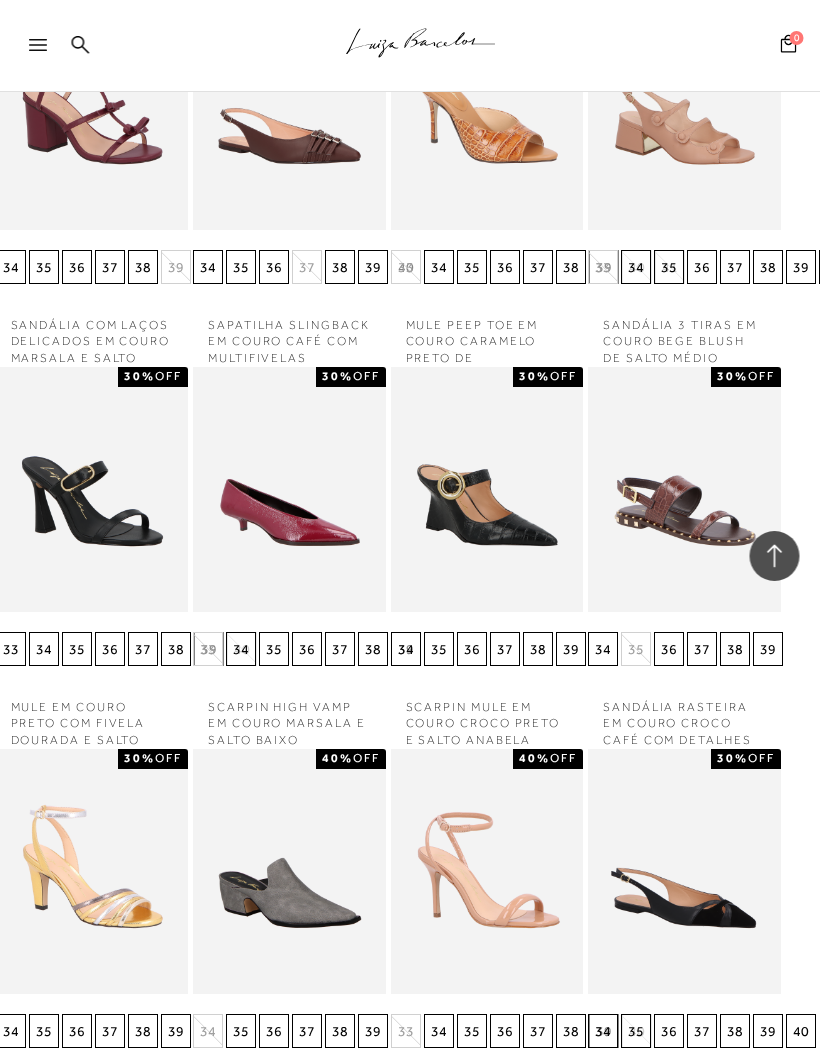 scroll, scrollTop: 11800, scrollLeft: 22, axis: both 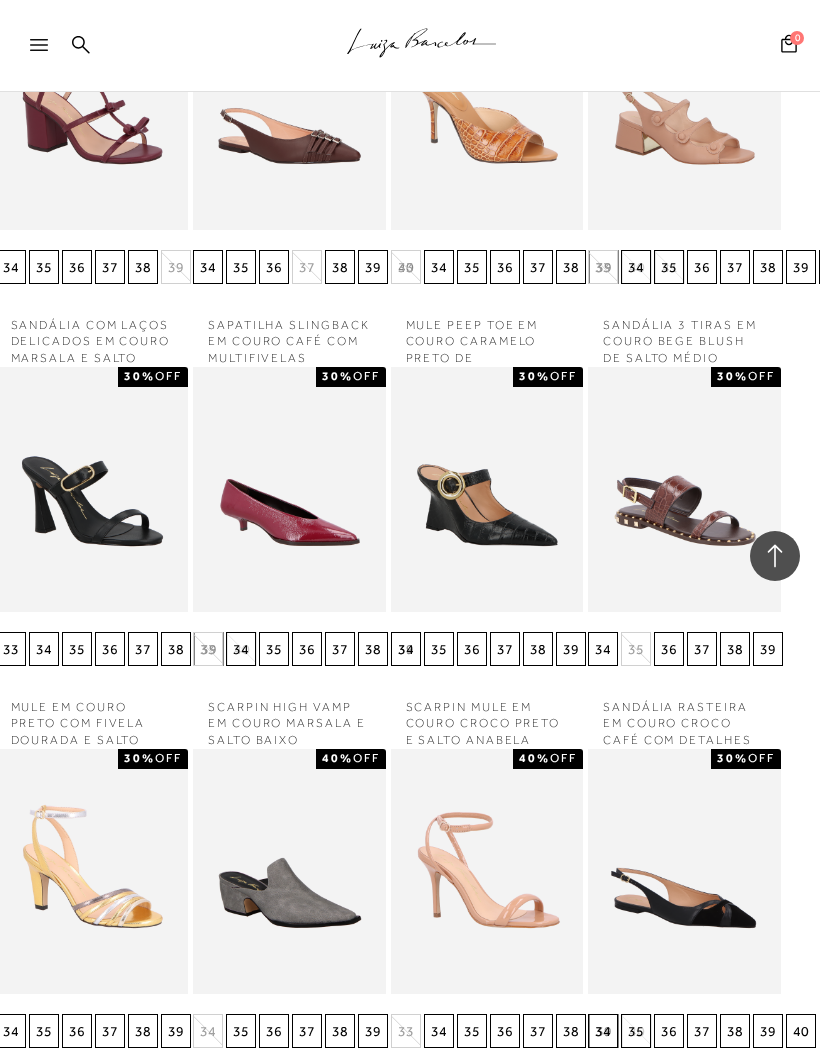 click at bounding box center (684, 489) 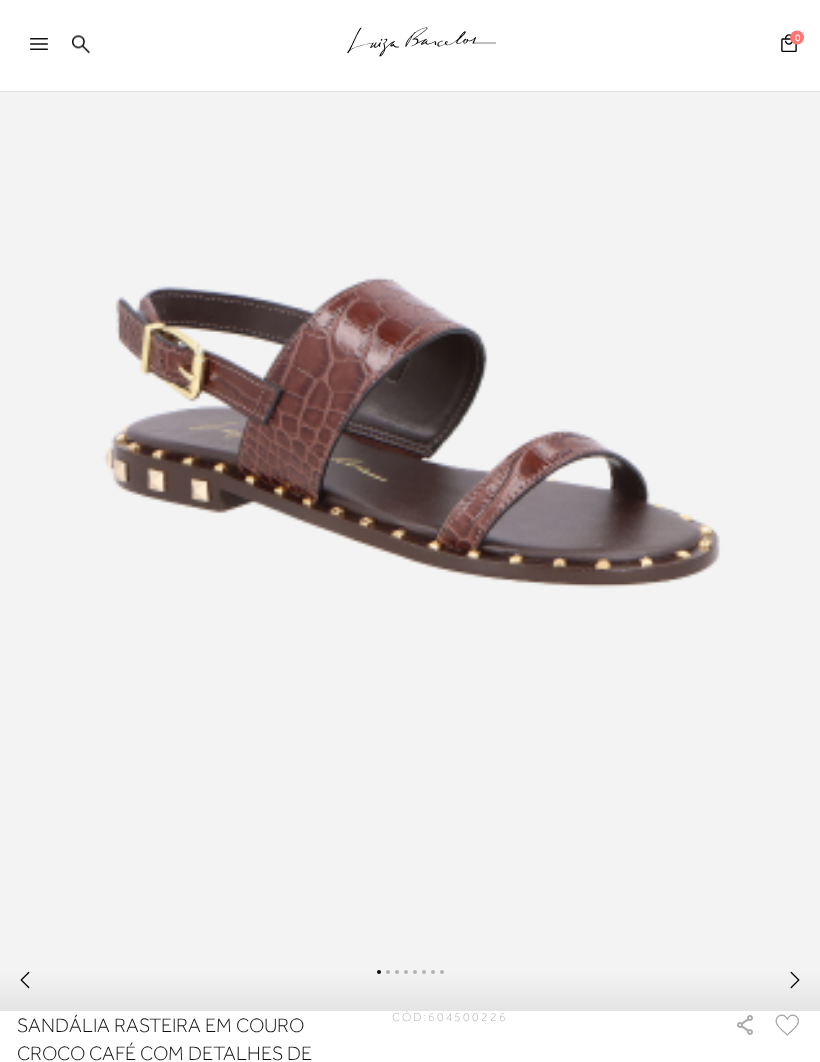 scroll, scrollTop: 486, scrollLeft: 0, axis: vertical 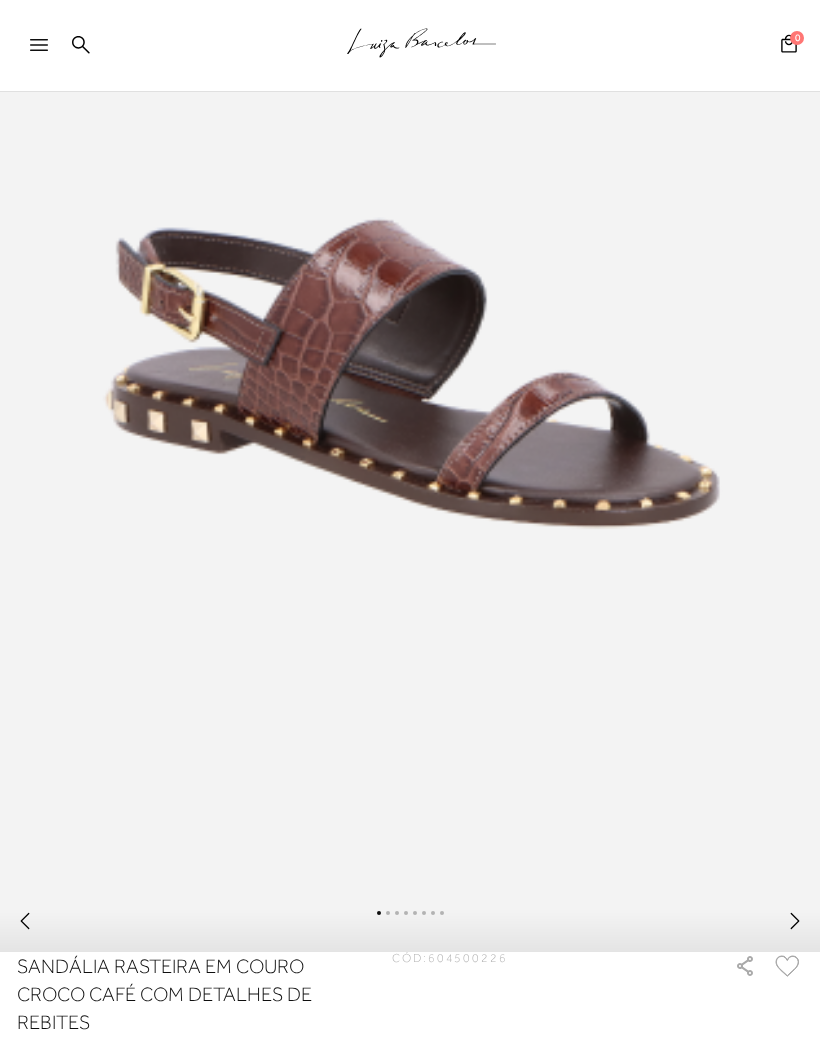 click 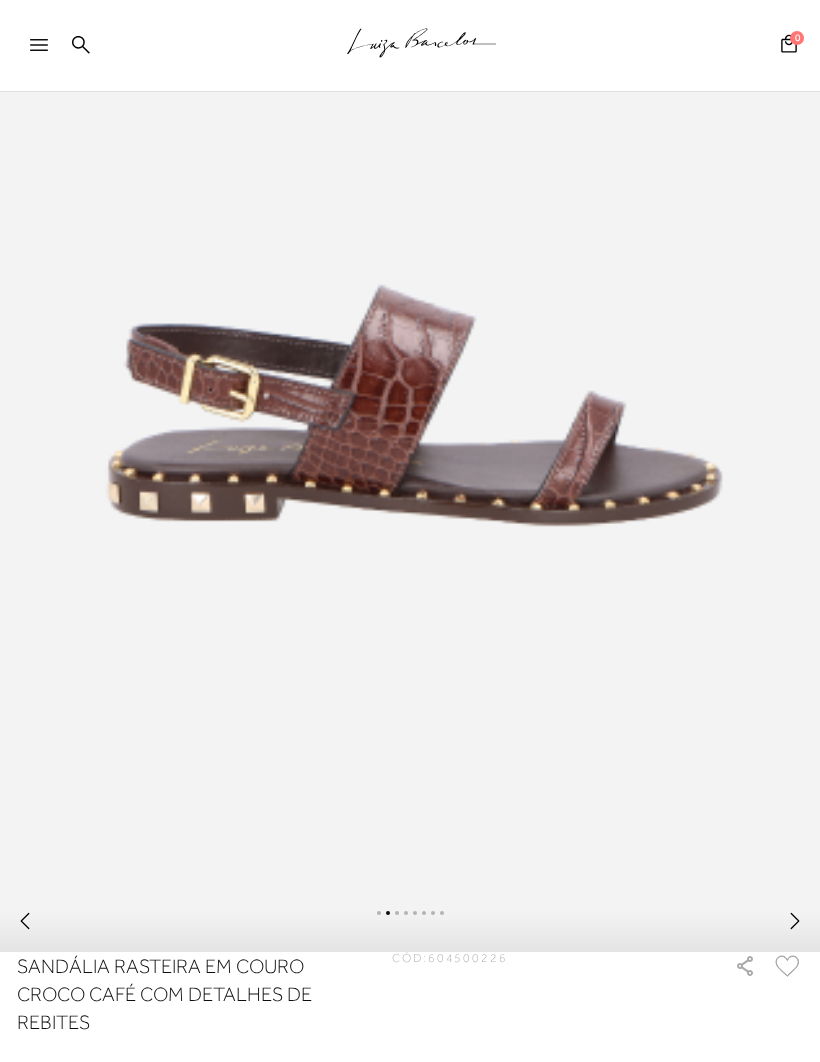click 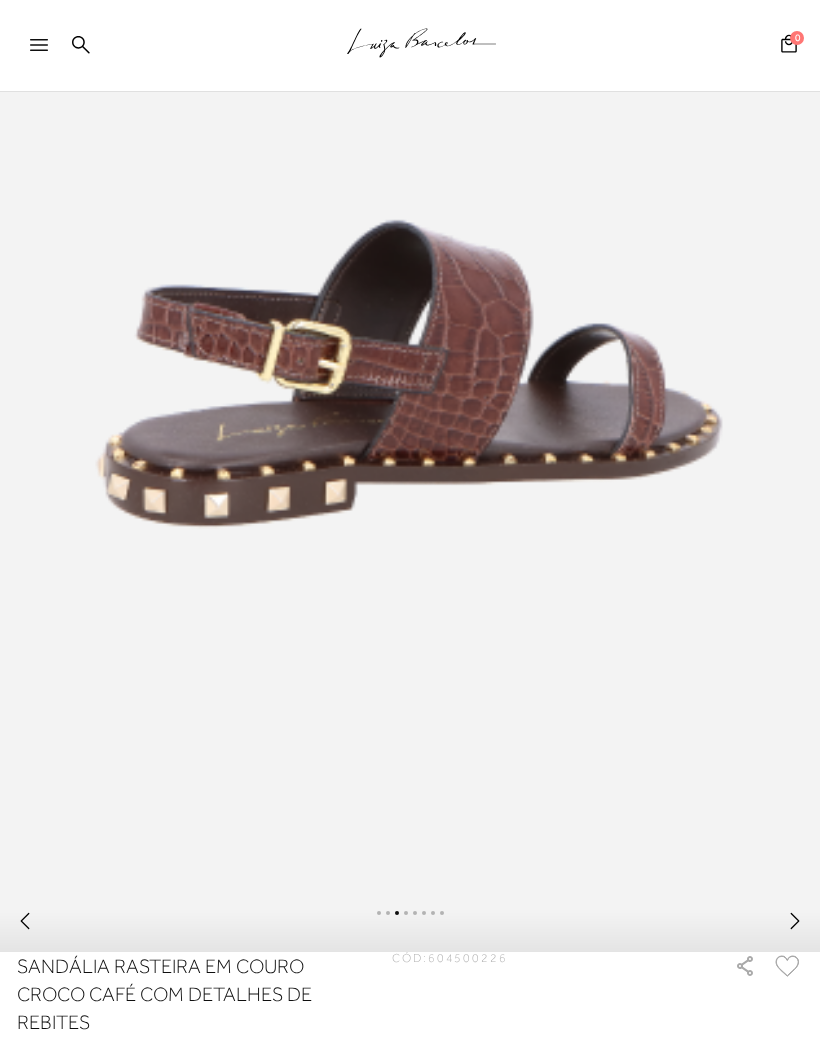 click at bounding box center (795, 926) 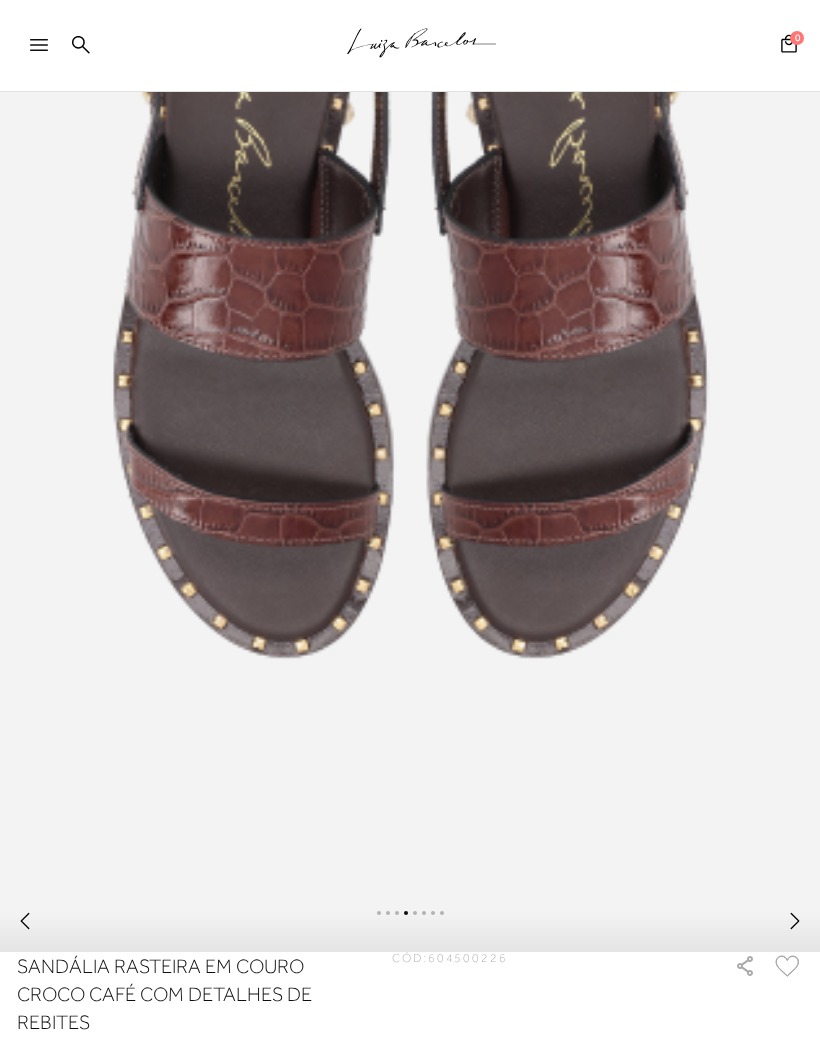 click at bounding box center [795, 926] 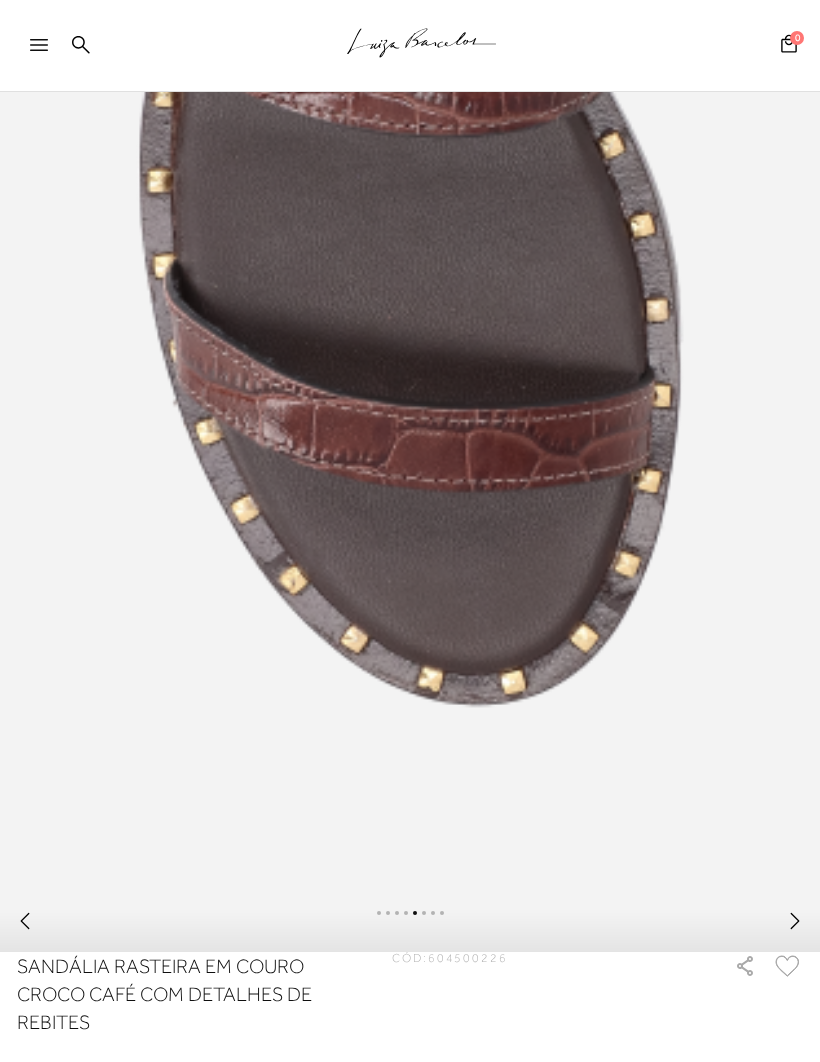 click 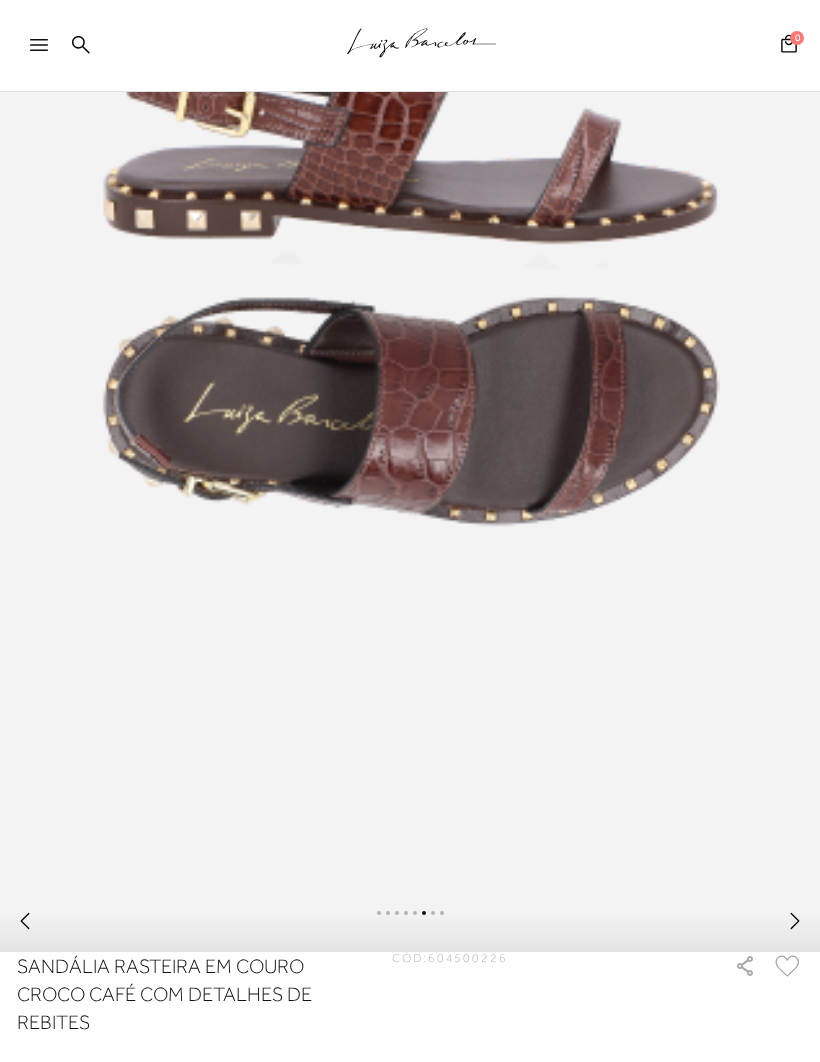 click at bounding box center [410, 924] 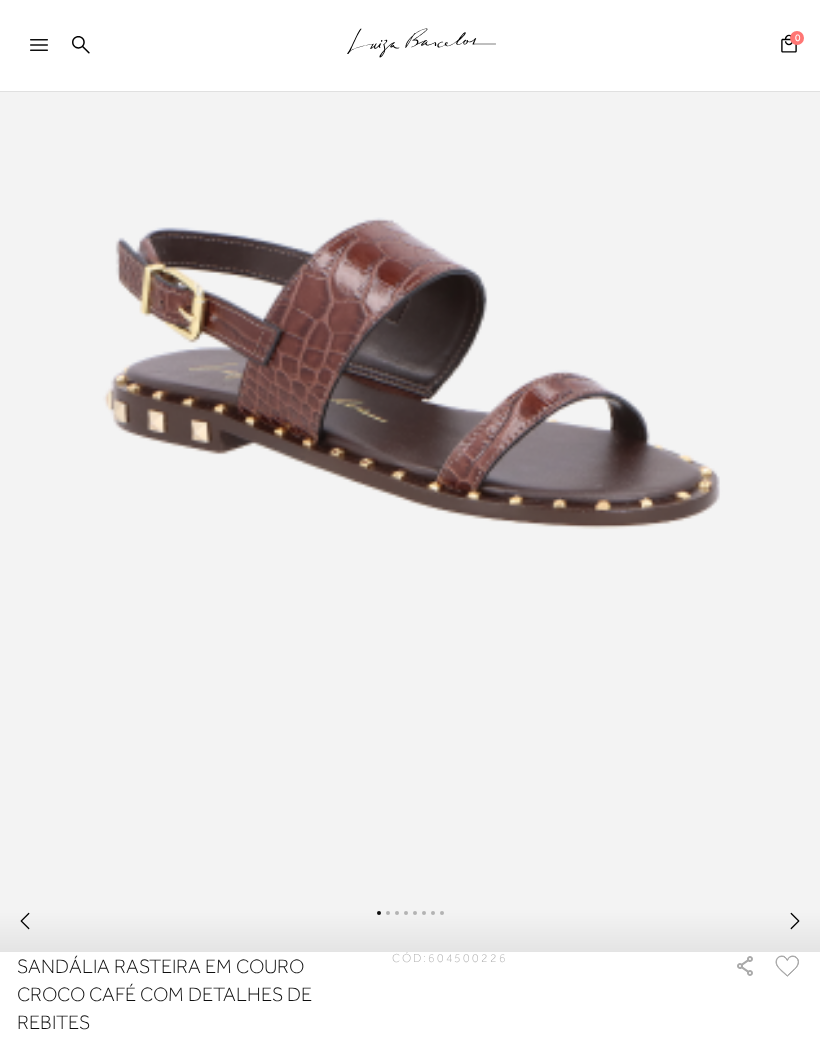 click 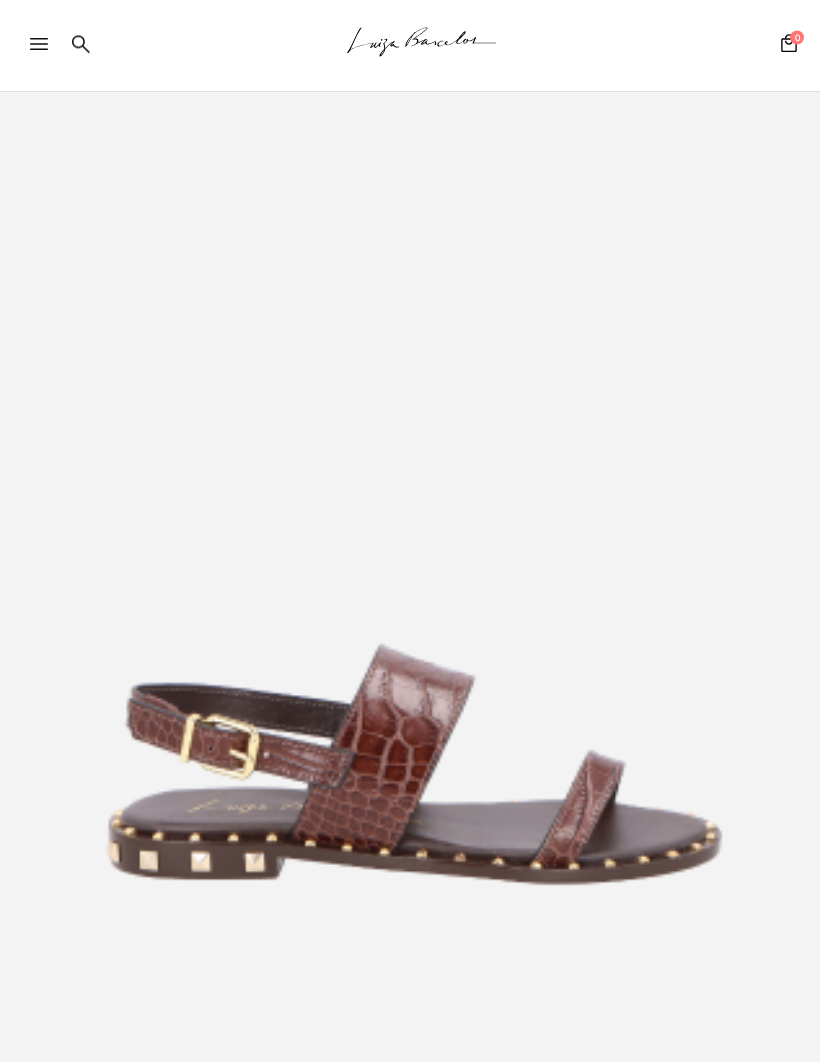 scroll, scrollTop: 0, scrollLeft: 0, axis: both 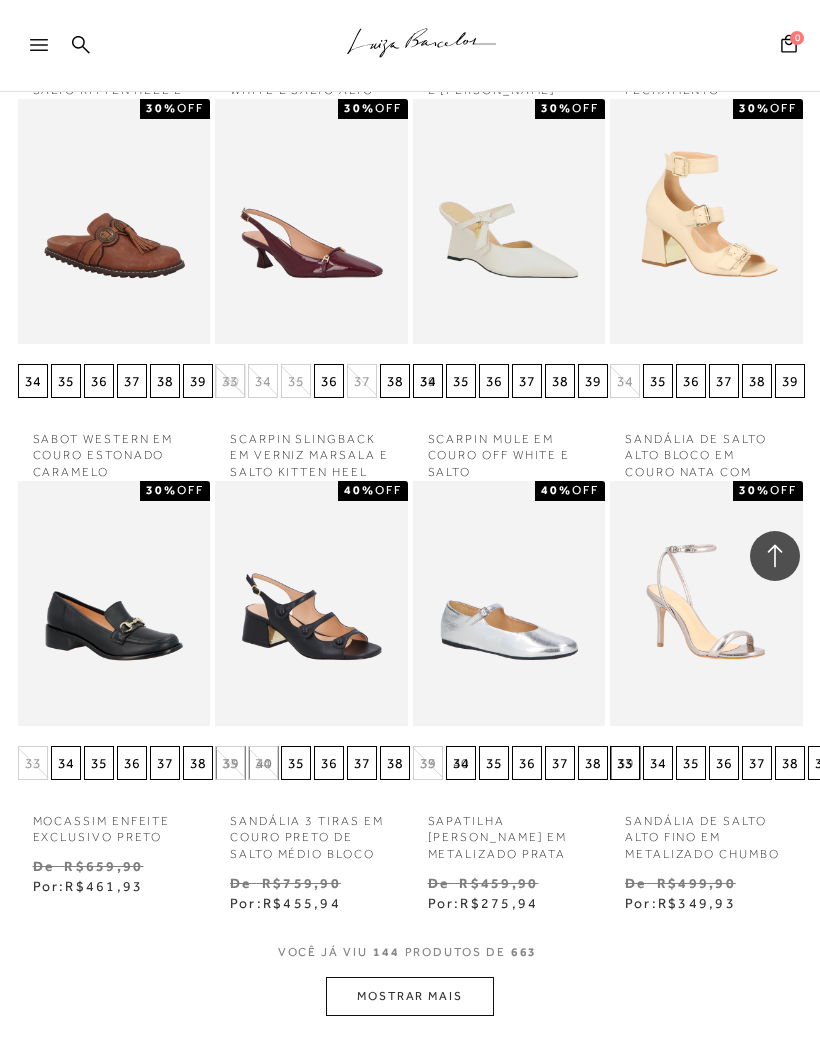 click on "MOSTRAR MAIS" at bounding box center [410, 996] 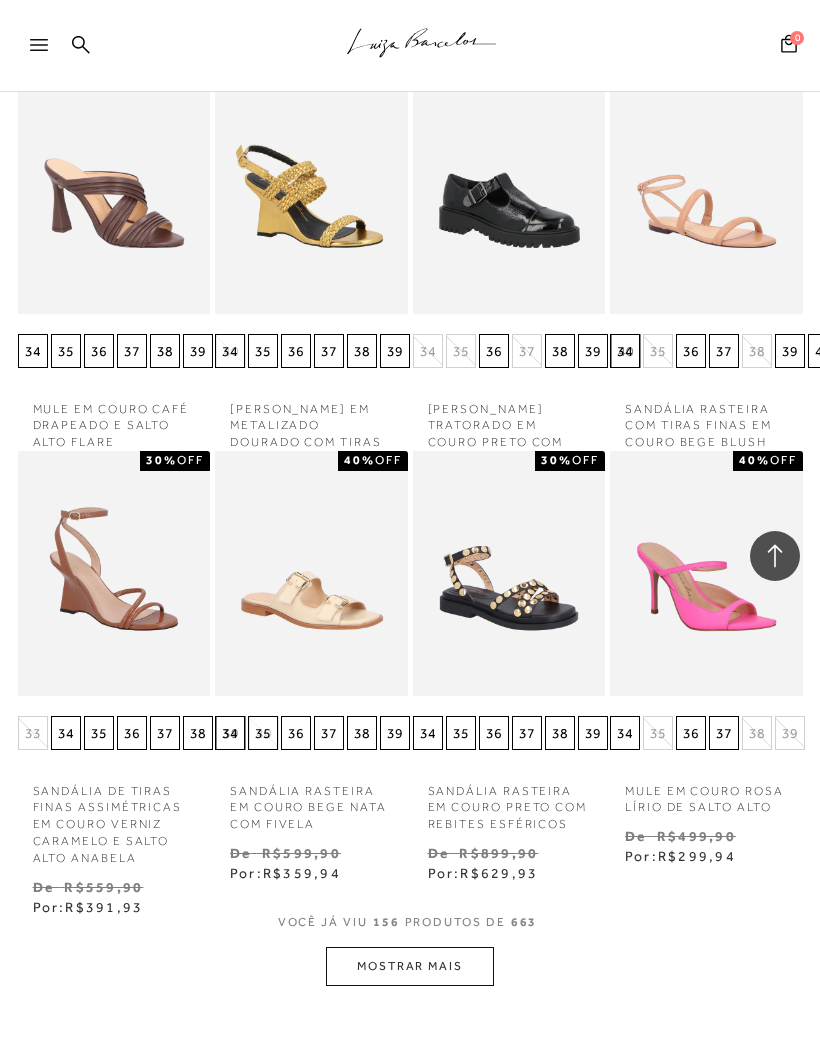 scroll, scrollTop: 14588, scrollLeft: 0, axis: vertical 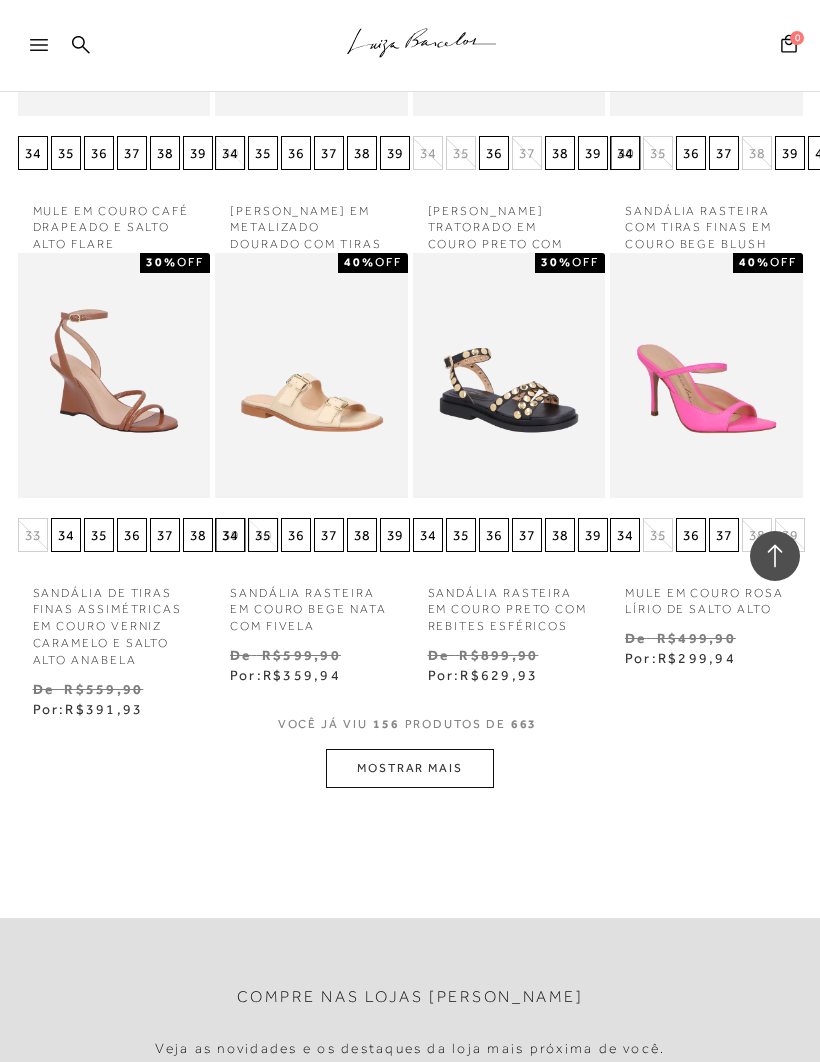 click on "MOSTRAR MAIS" at bounding box center [410, 768] 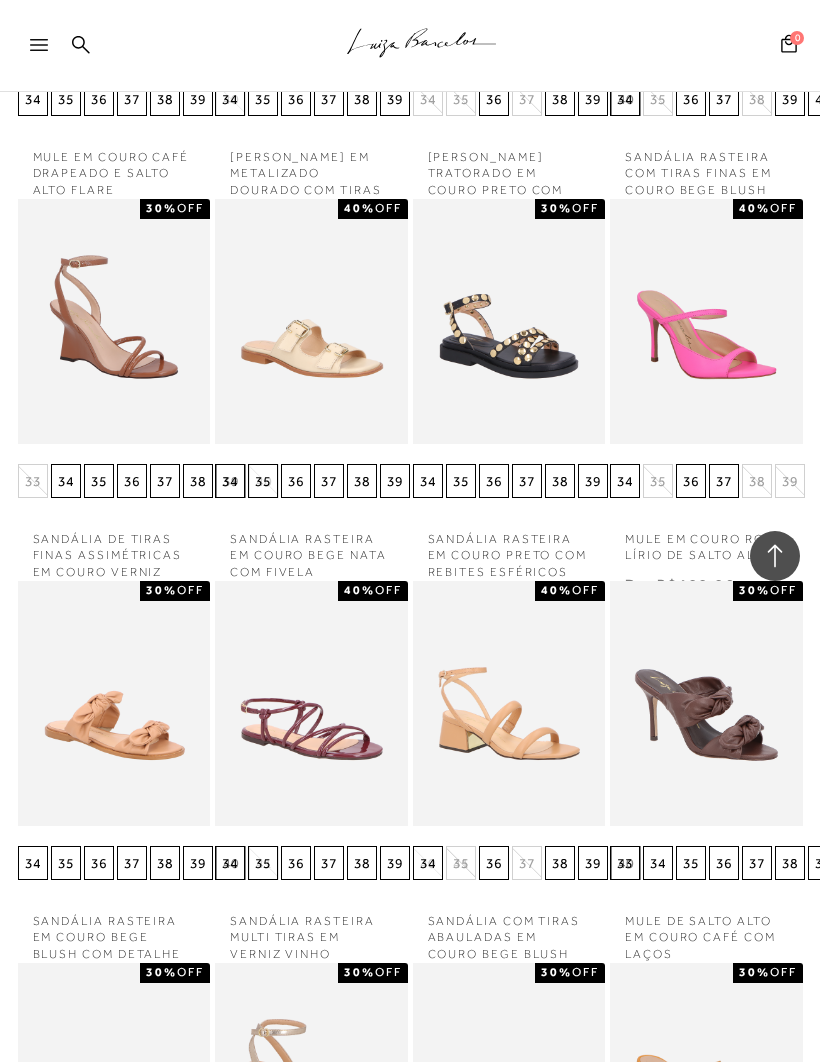 scroll, scrollTop: 14655, scrollLeft: 0, axis: vertical 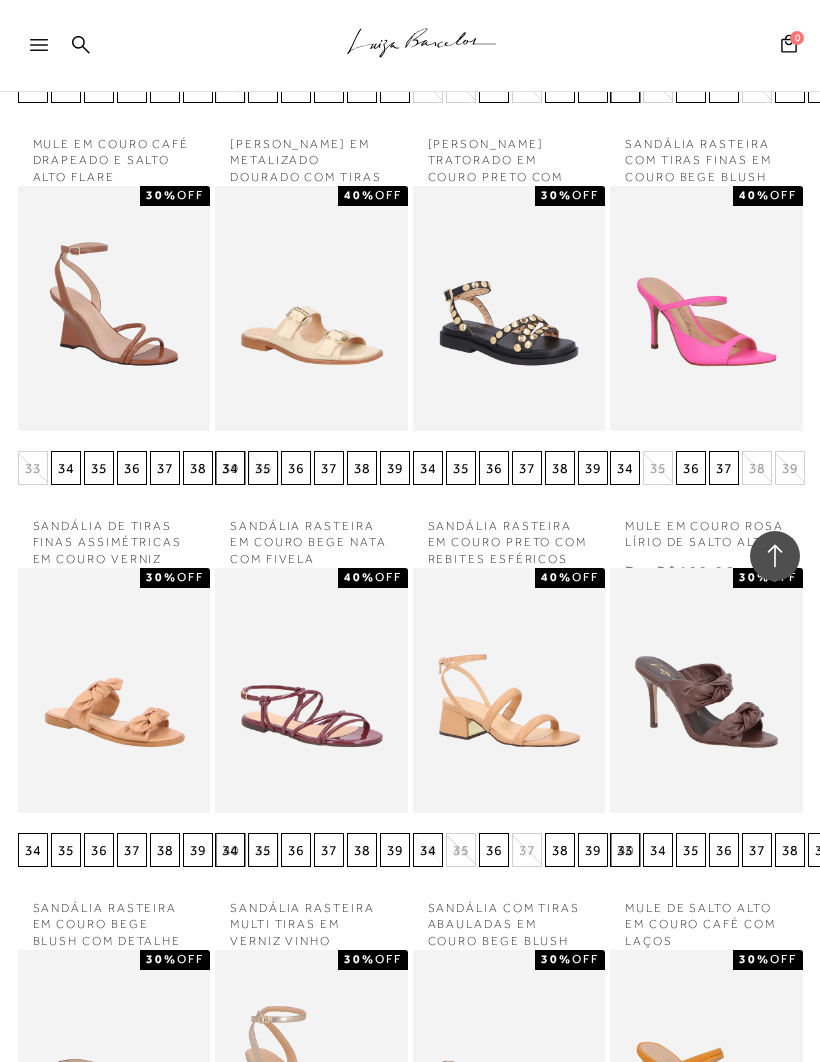 click on "37" at bounding box center [132, 850] 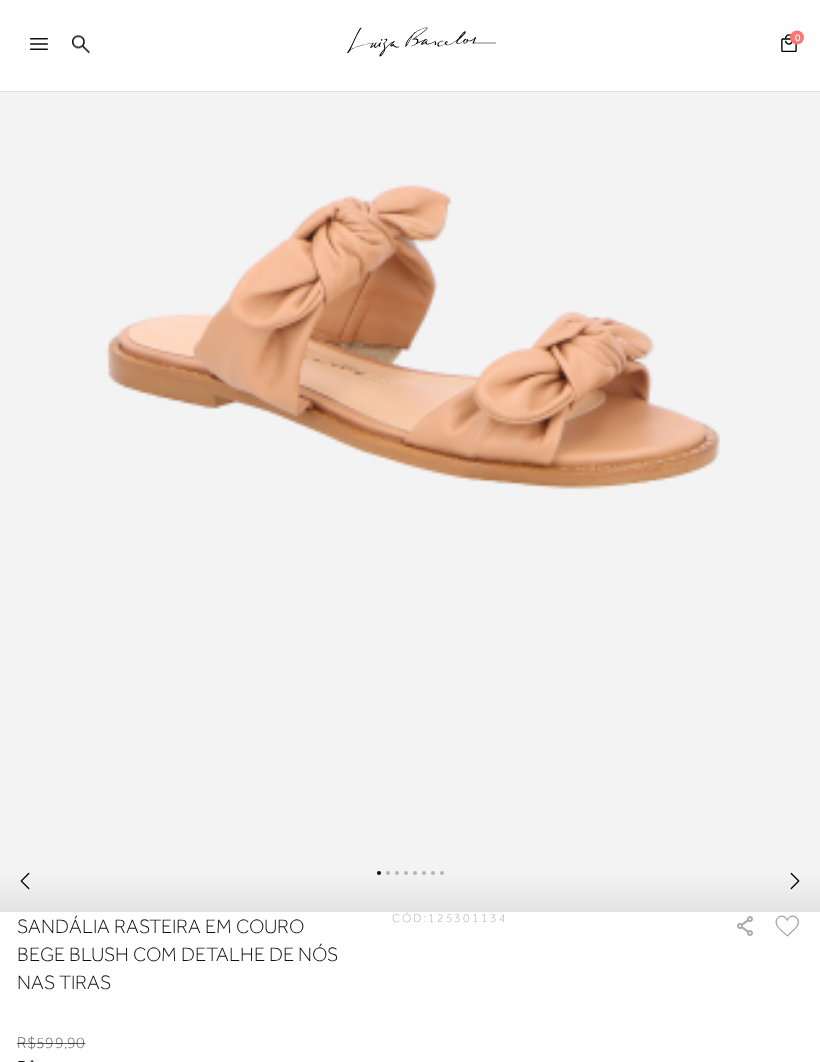 scroll, scrollTop: 621, scrollLeft: 0, axis: vertical 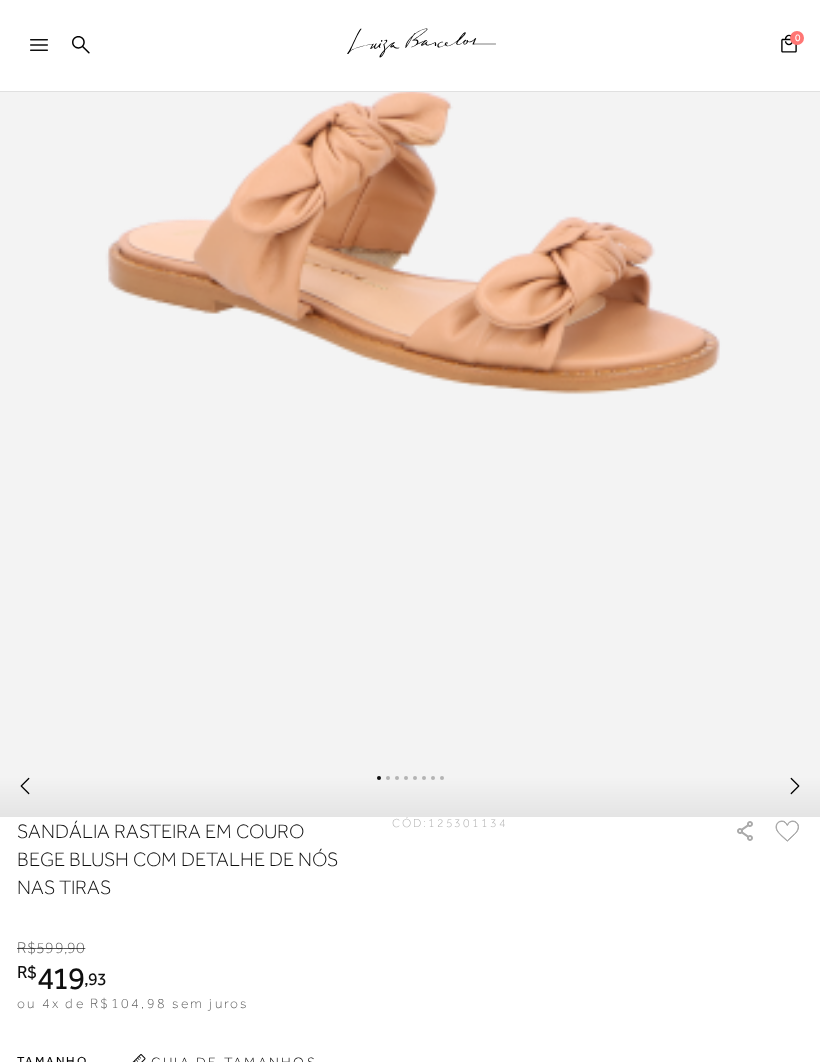 click at bounding box center (410, 789) 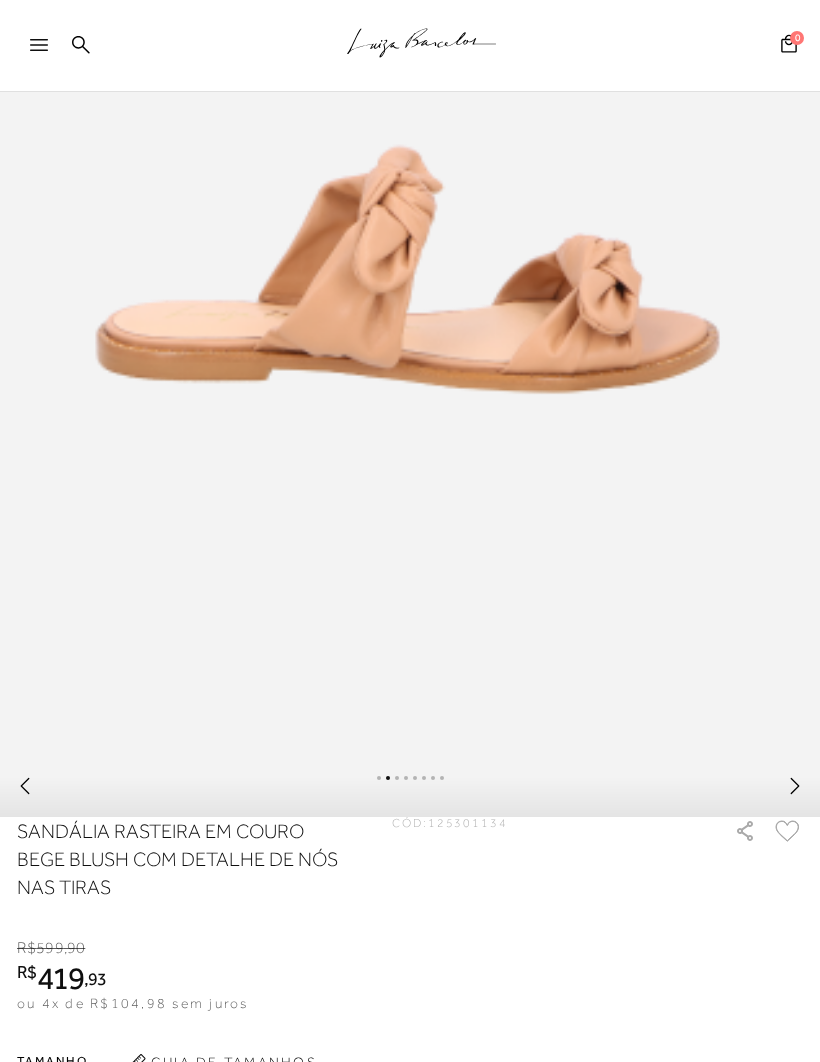 click 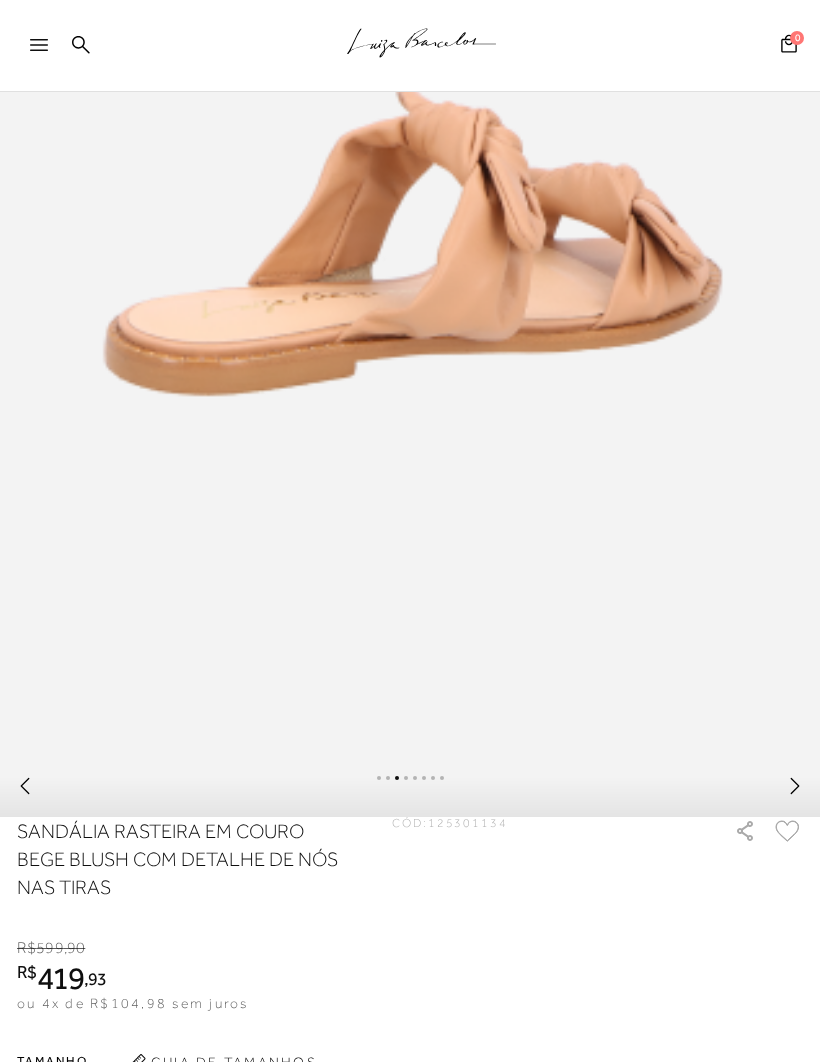click 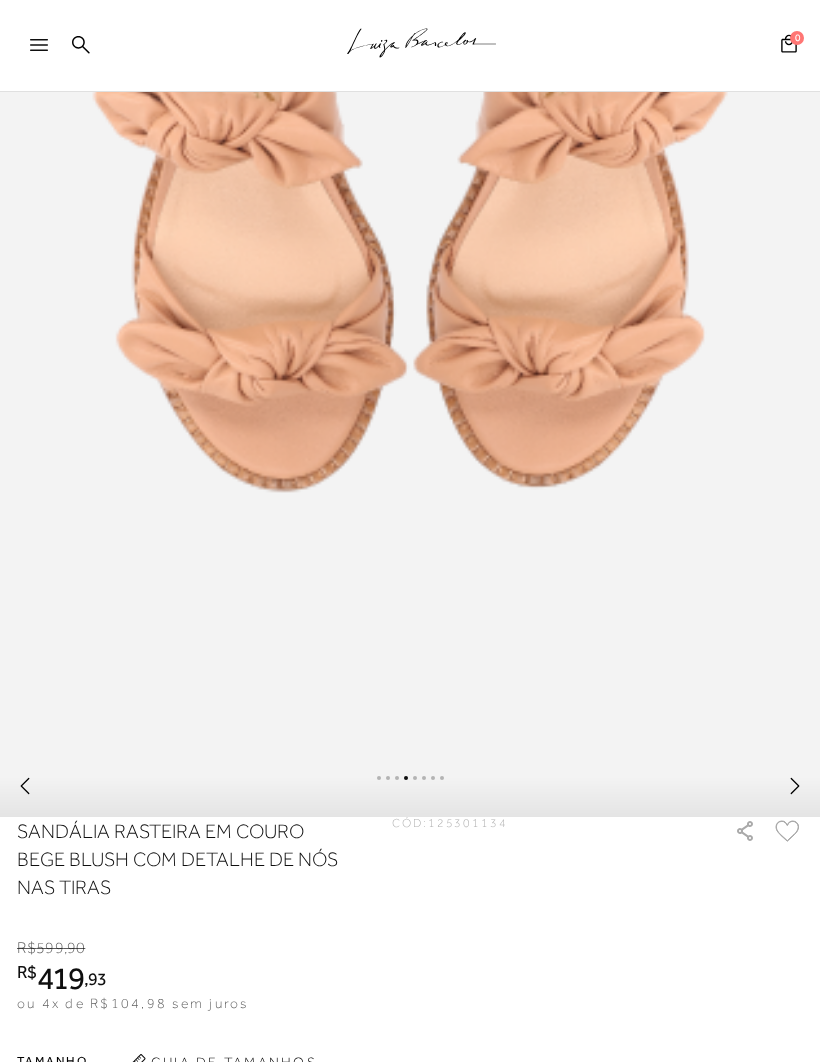 click at bounding box center [410, 789] 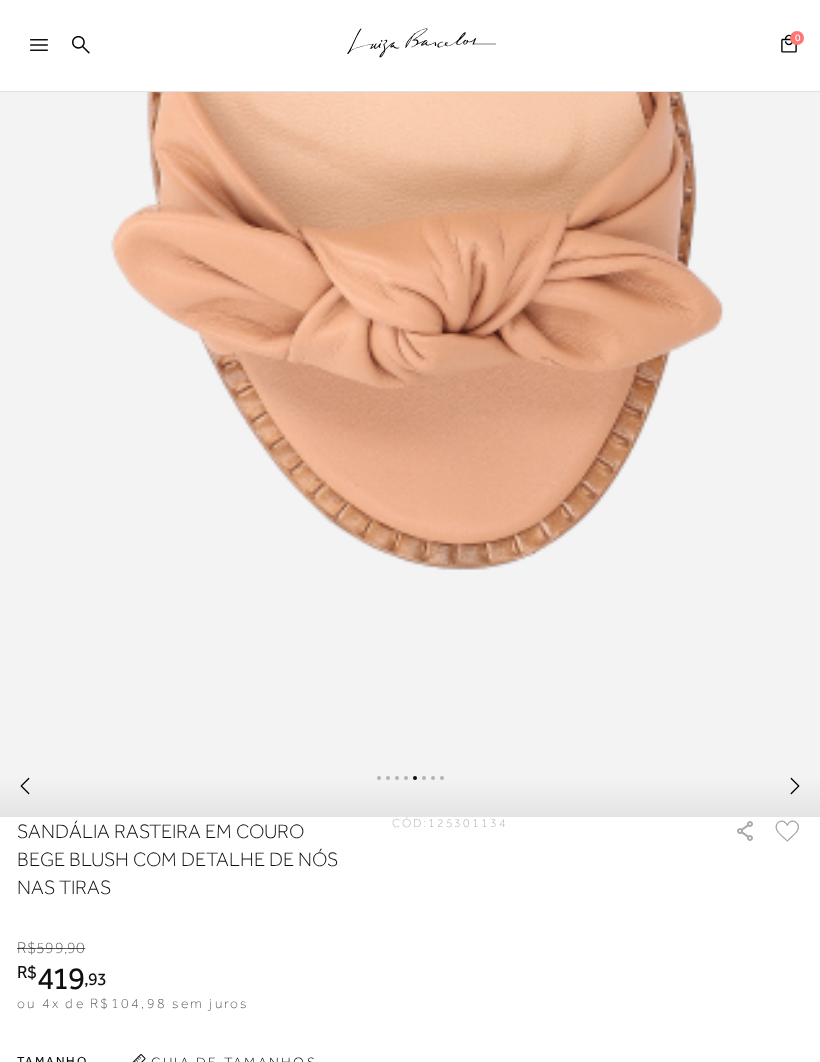 click 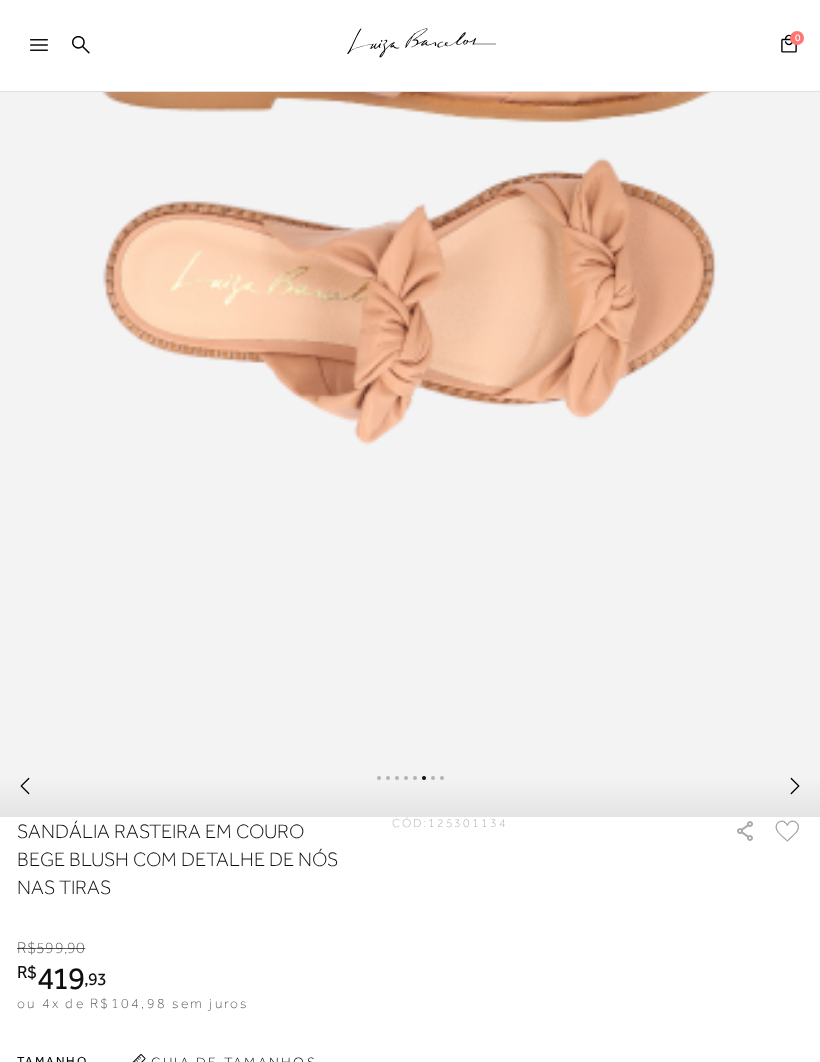 click at bounding box center (795, 791) 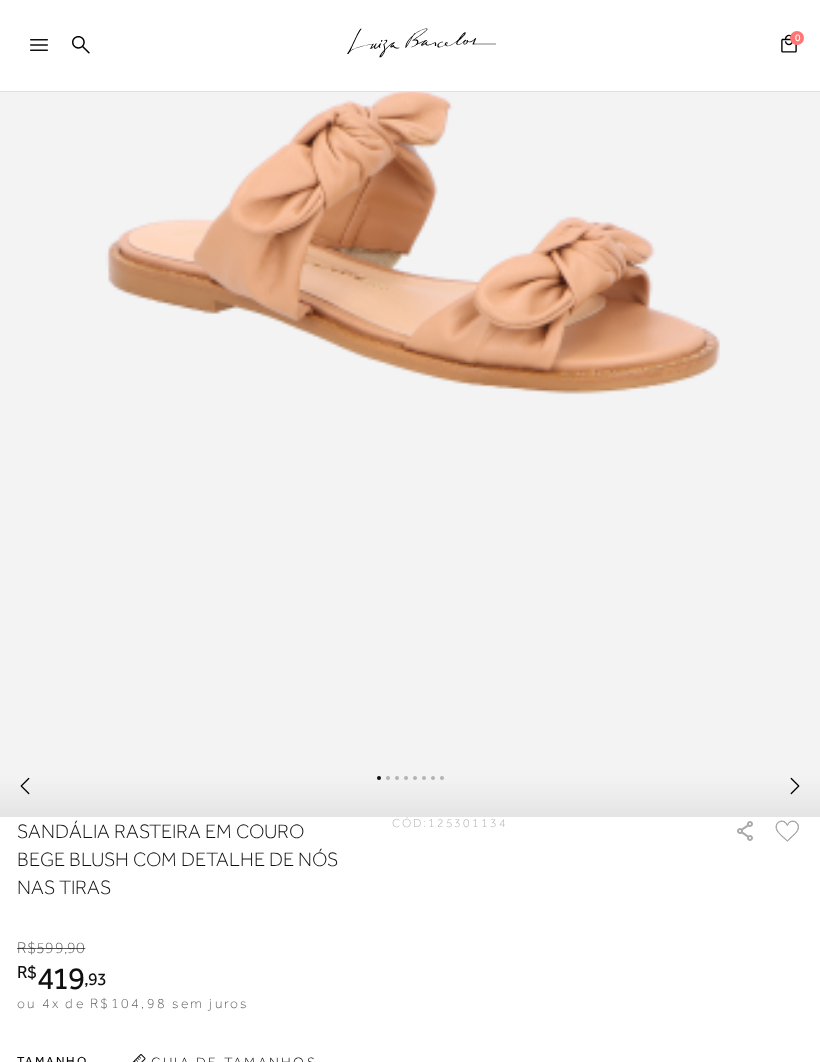 click 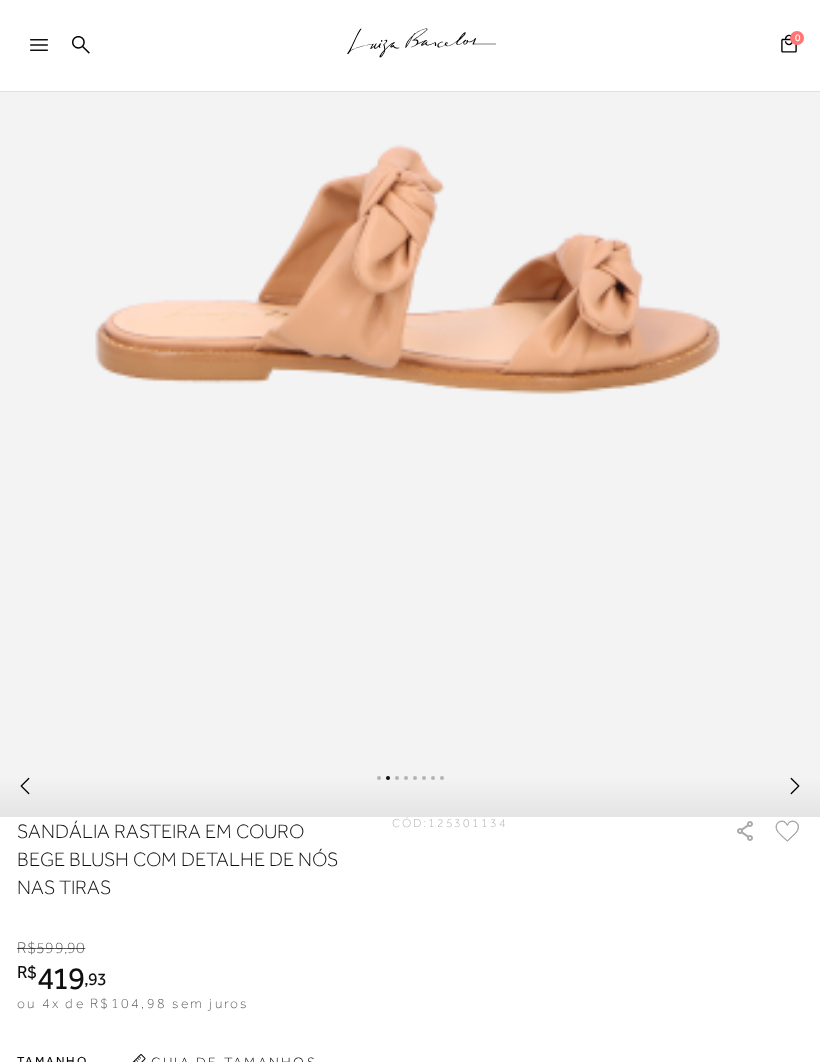 click 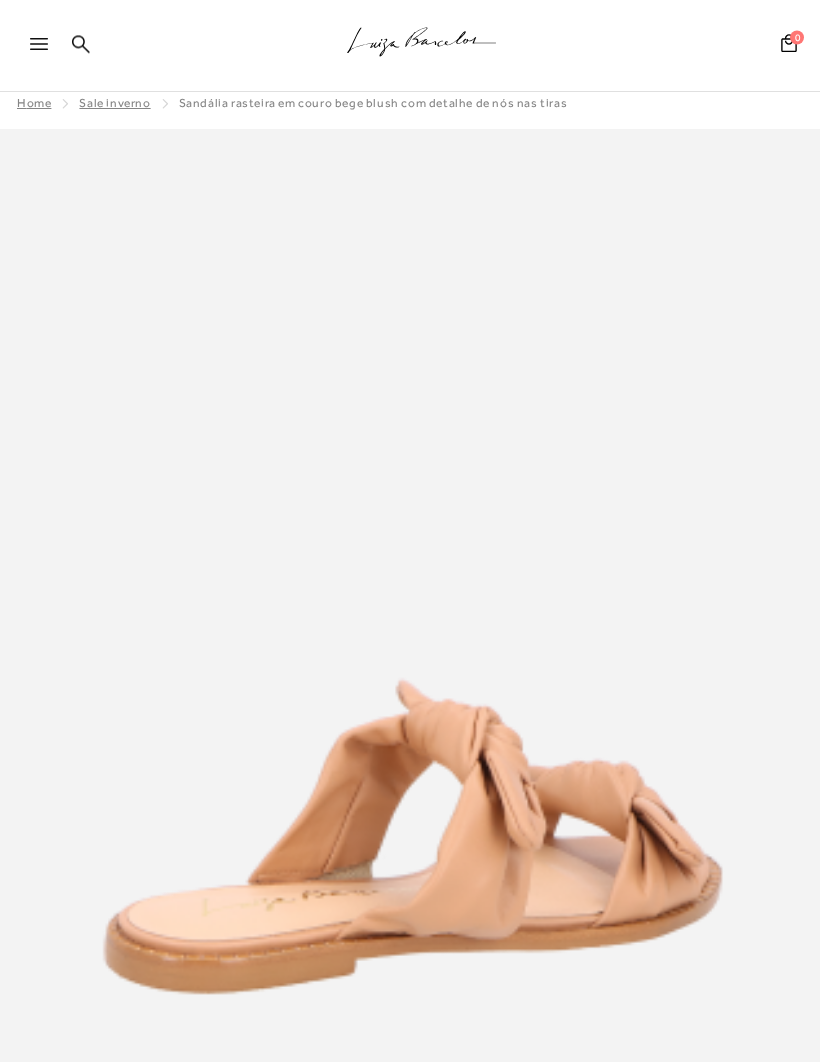 scroll, scrollTop: 0, scrollLeft: 0, axis: both 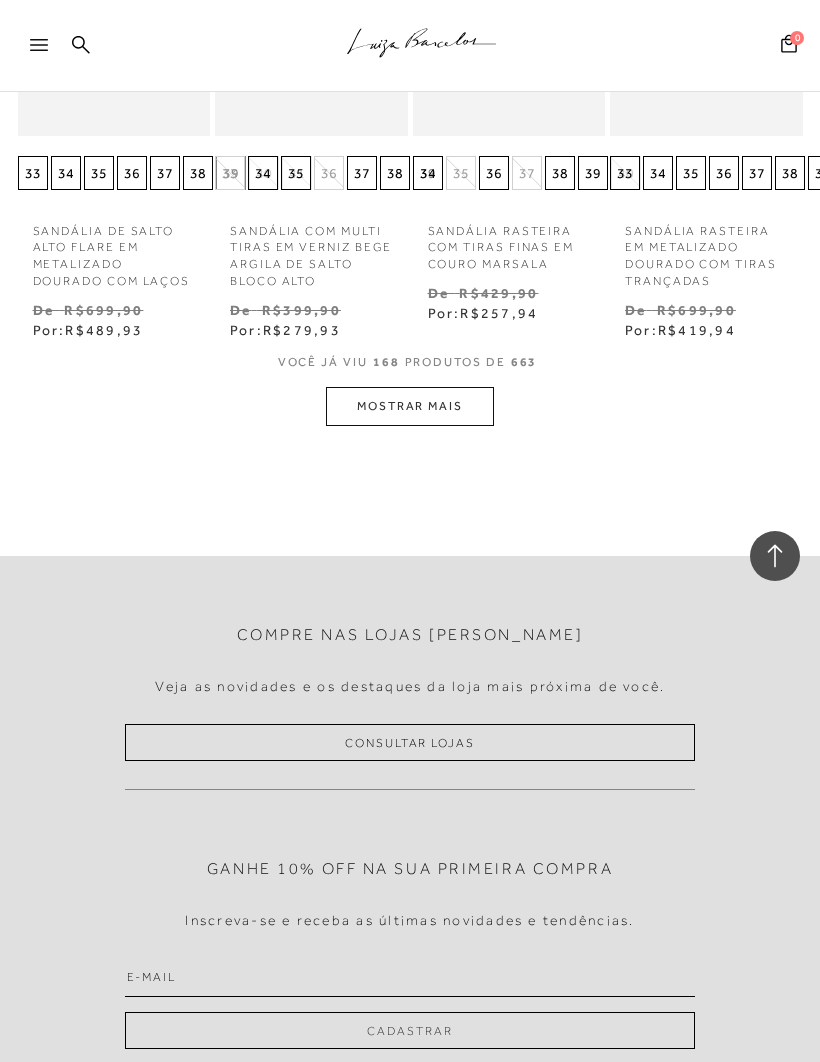 click on "MOSTRAR MAIS" at bounding box center (410, 406) 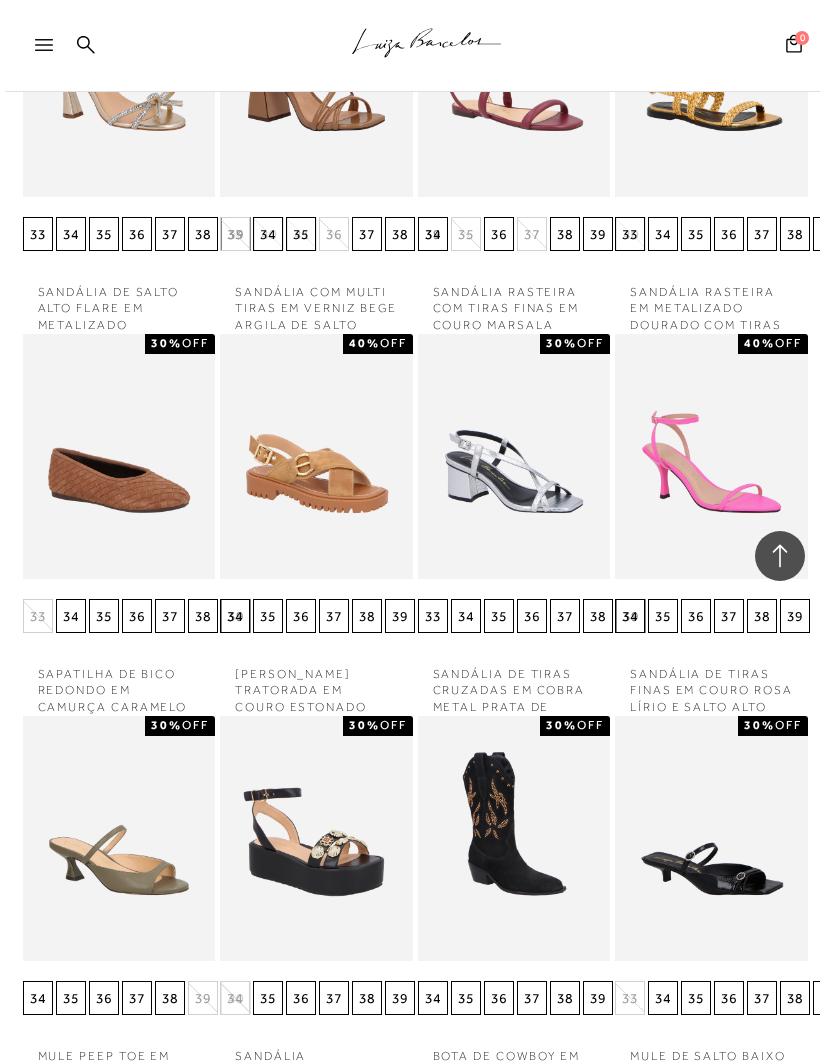 scroll, scrollTop: 16514, scrollLeft: 0, axis: vertical 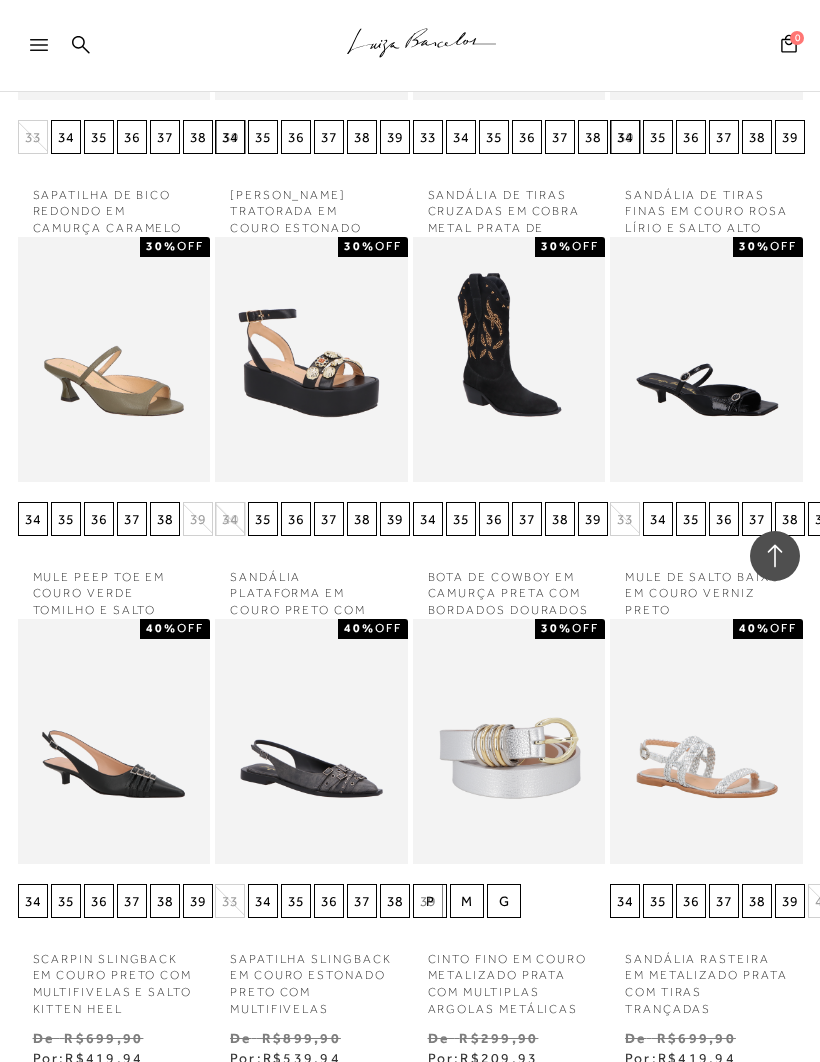 click on "MOSTRAR MAIS" at bounding box center [410, 1134] 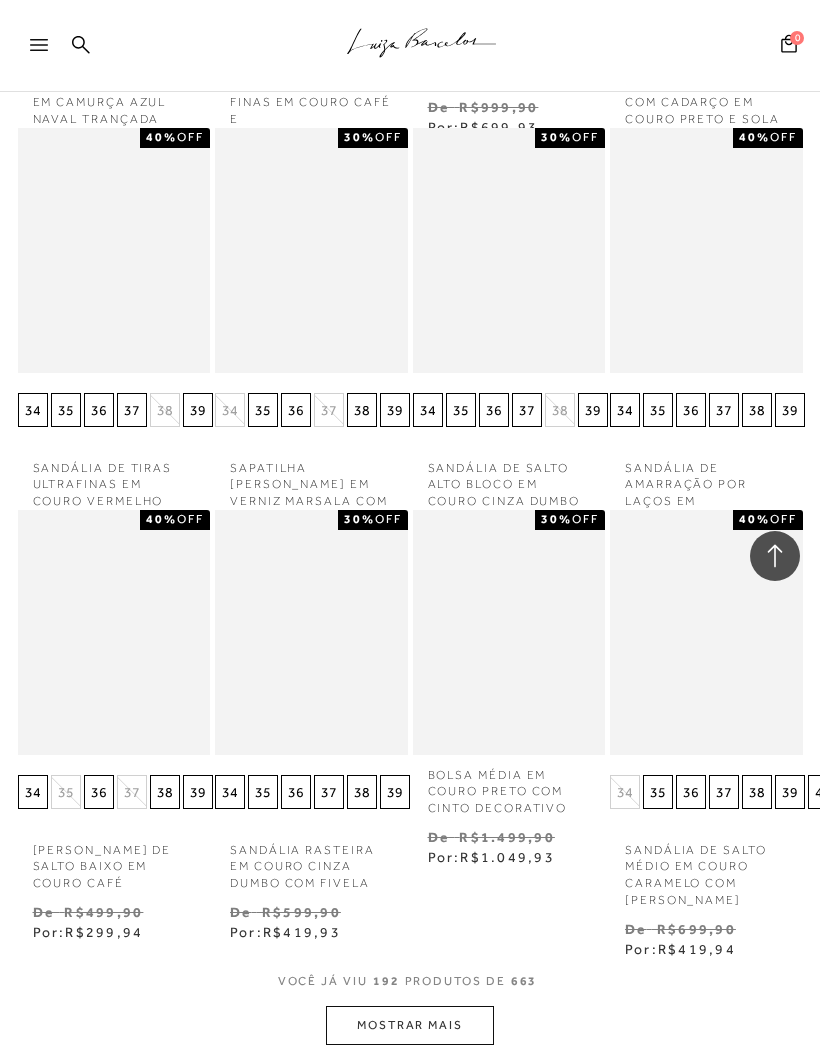 scroll, scrollTop: 17900, scrollLeft: 0, axis: vertical 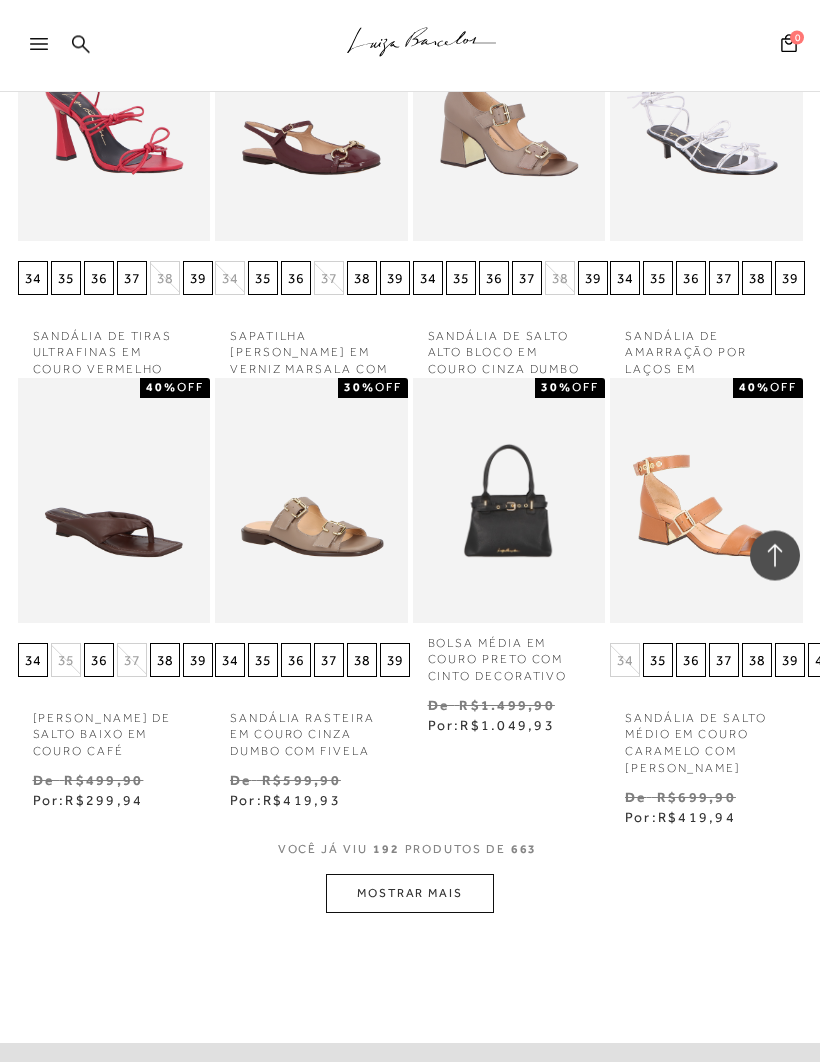 click on "MOSTRAR MAIS" at bounding box center (410, 894) 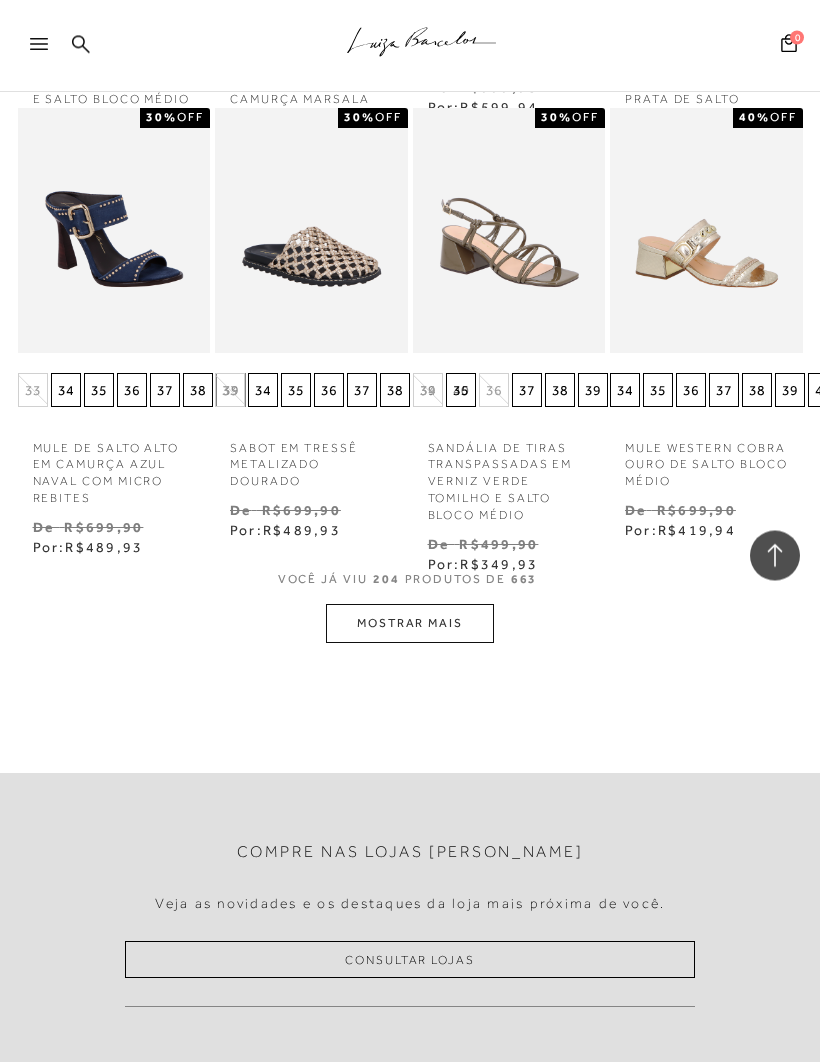 scroll, scrollTop: 19318, scrollLeft: 0, axis: vertical 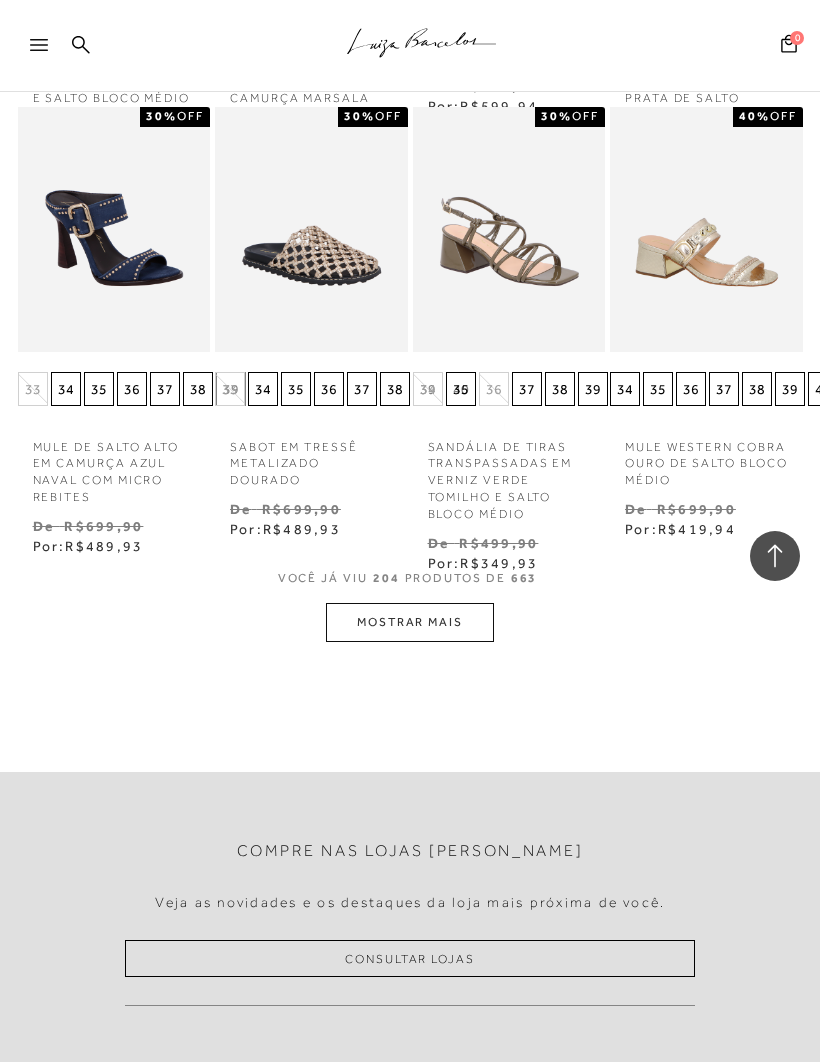 click on "MOSTRAR MAIS" at bounding box center [410, 622] 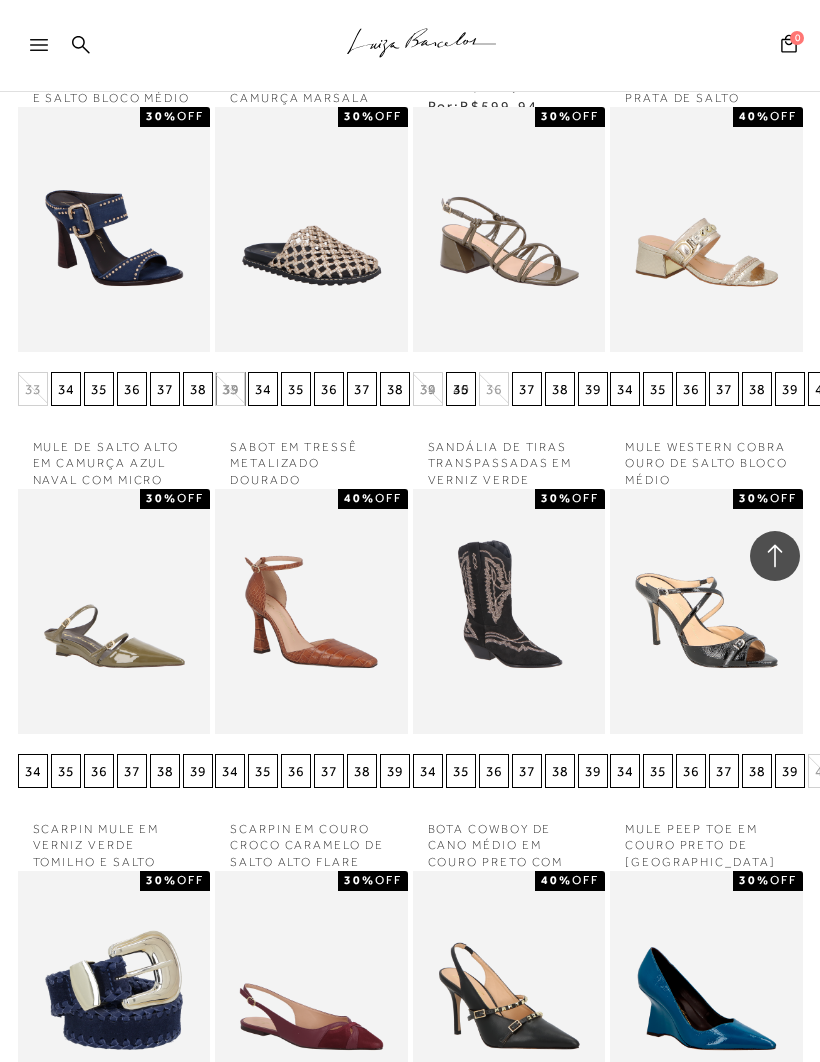 click at bounding box center [311, 611] 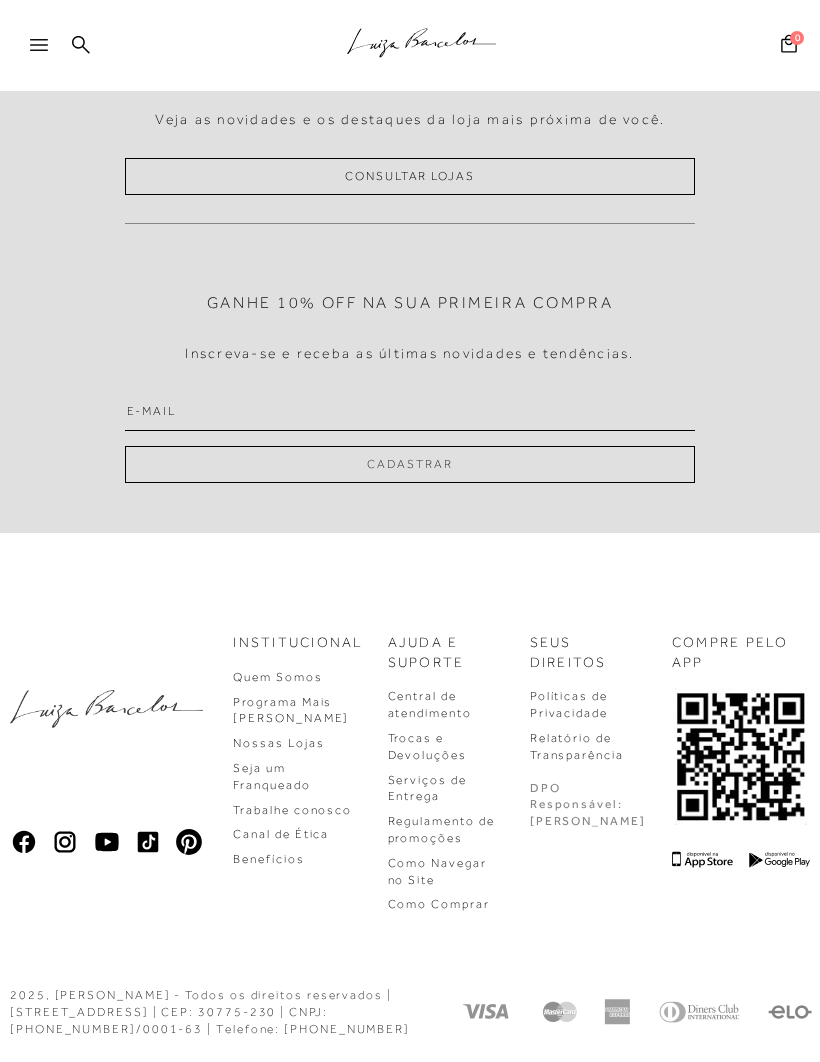 scroll, scrollTop: 0, scrollLeft: 0, axis: both 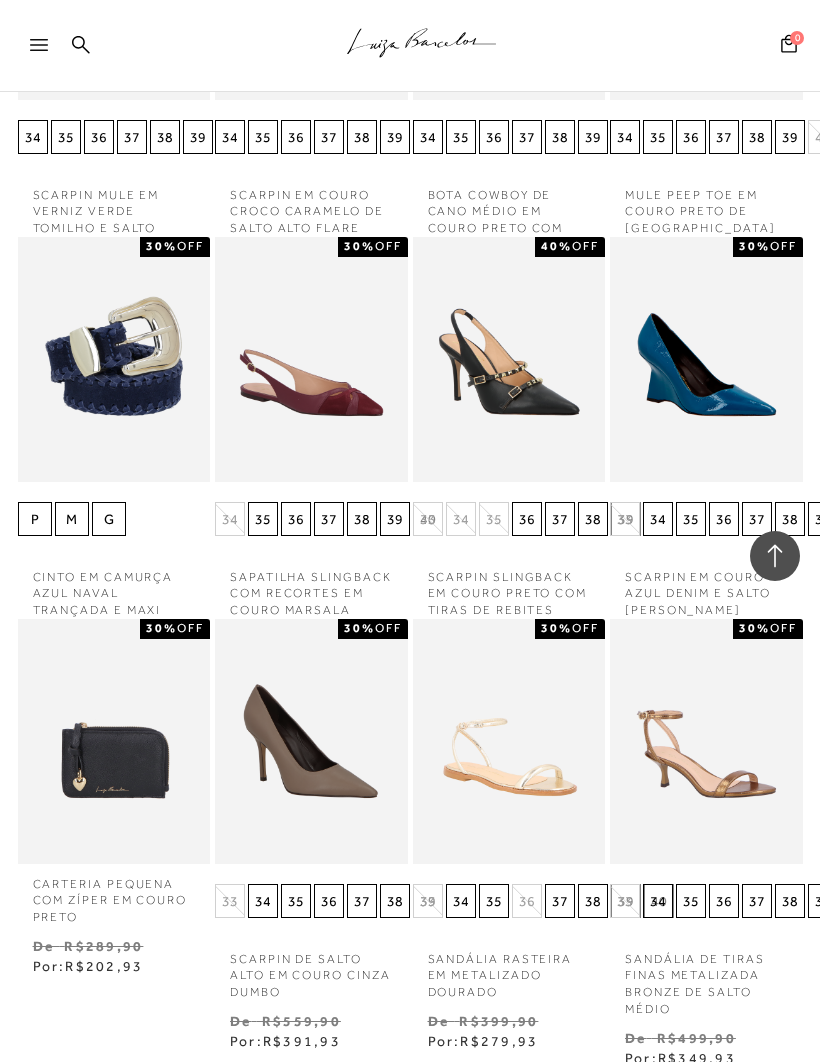 click at bounding box center [114, 359] 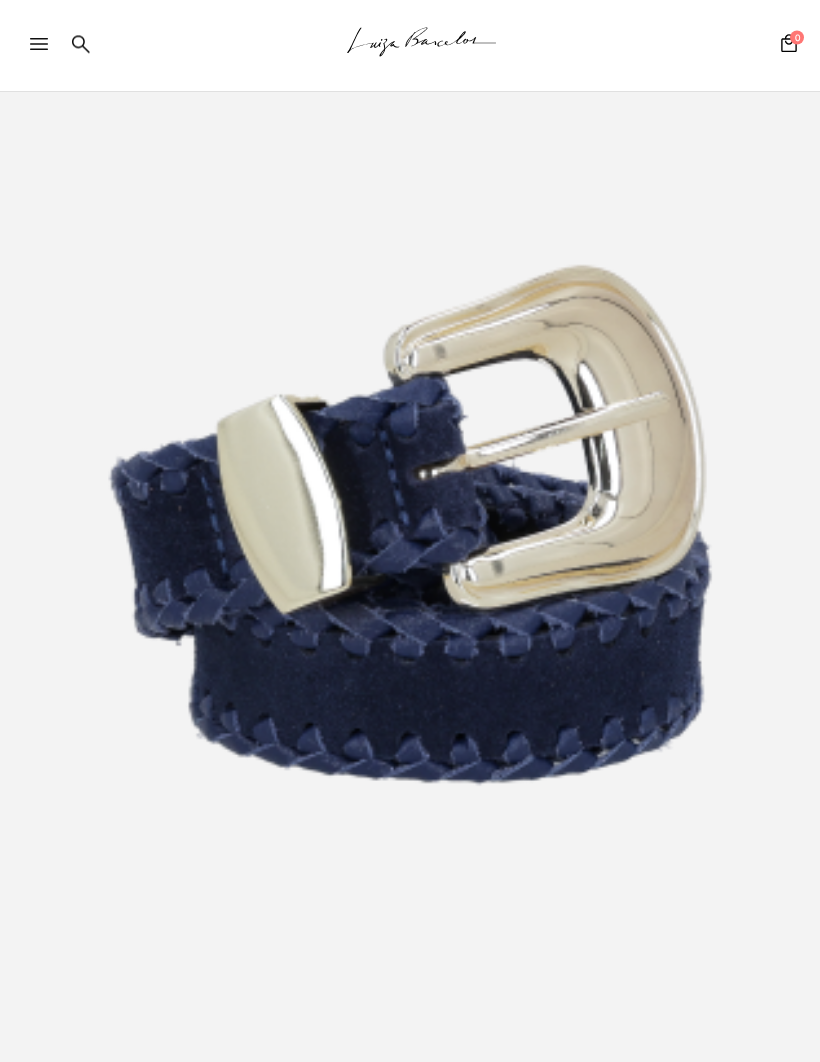 scroll, scrollTop: 0, scrollLeft: 0, axis: both 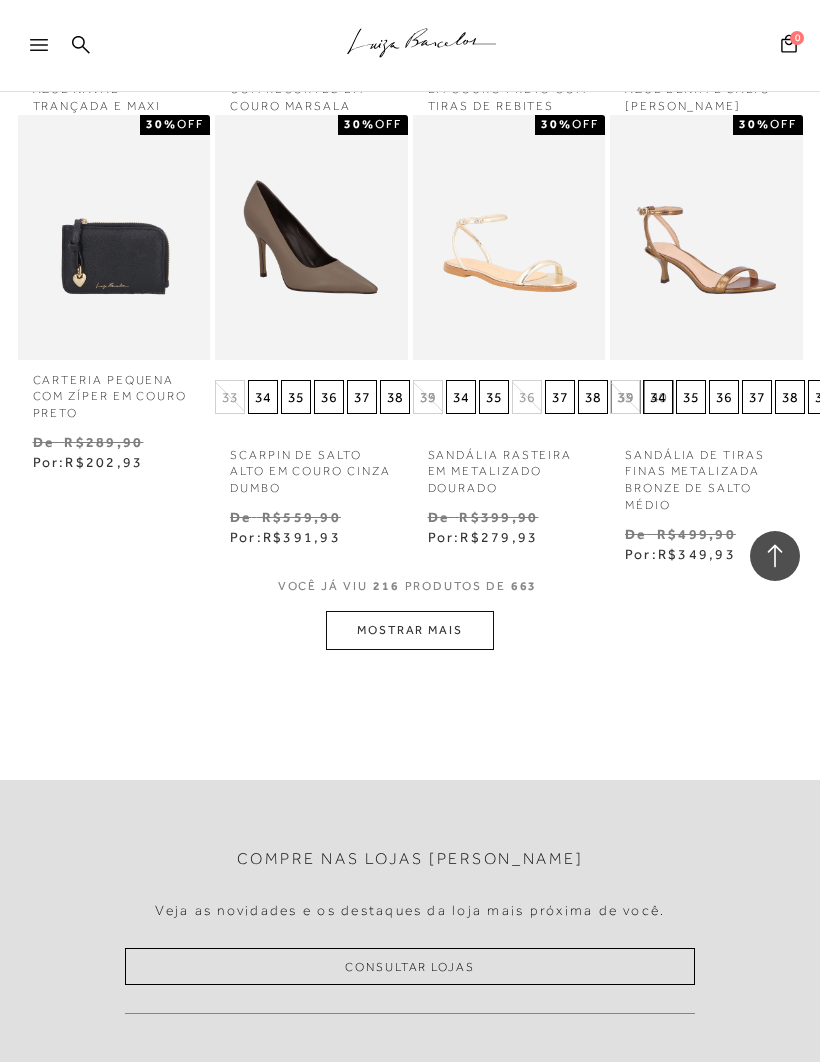 click on "MOSTRAR MAIS" at bounding box center (410, 630) 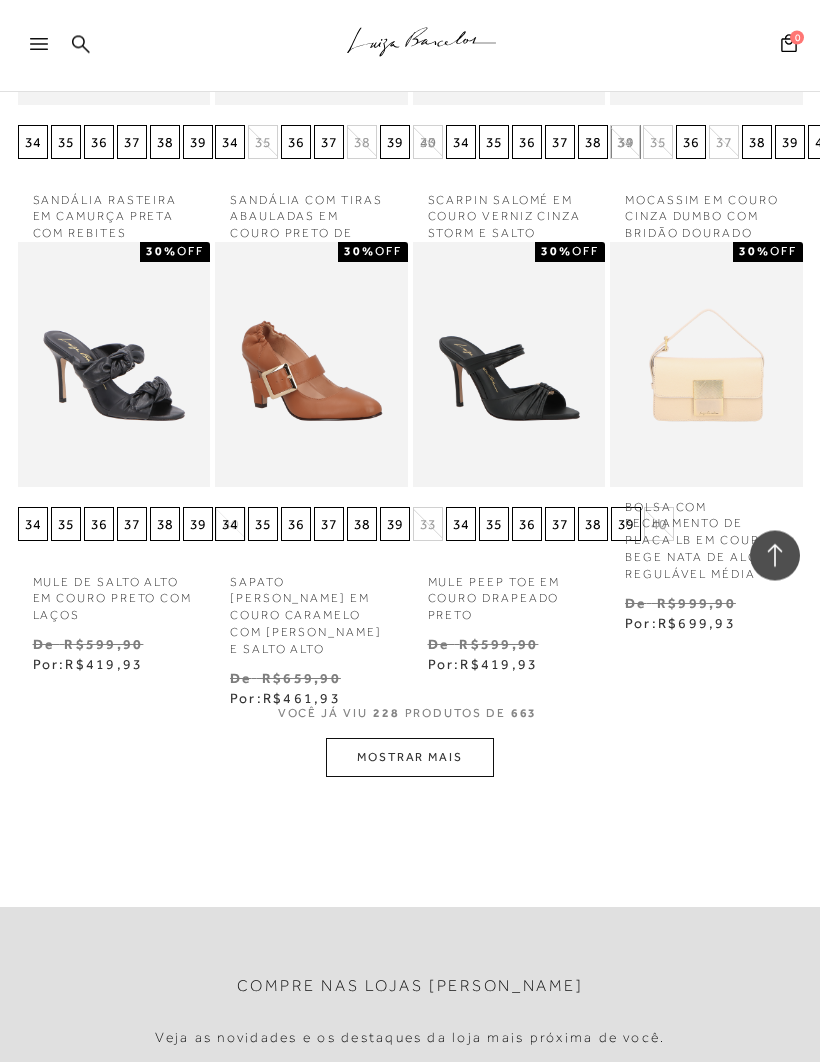 scroll, scrollTop: 21522, scrollLeft: 0, axis: vertical 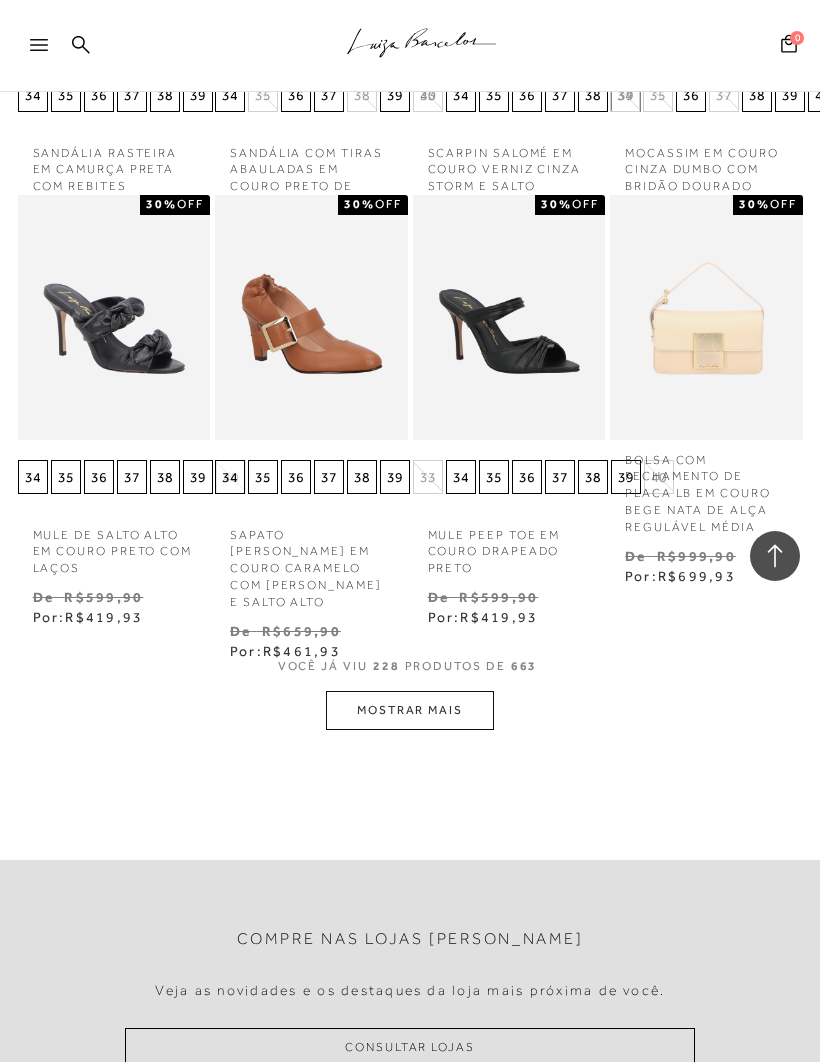 click on "MOSTRAR MAIS" at bounding box center [410, 710] 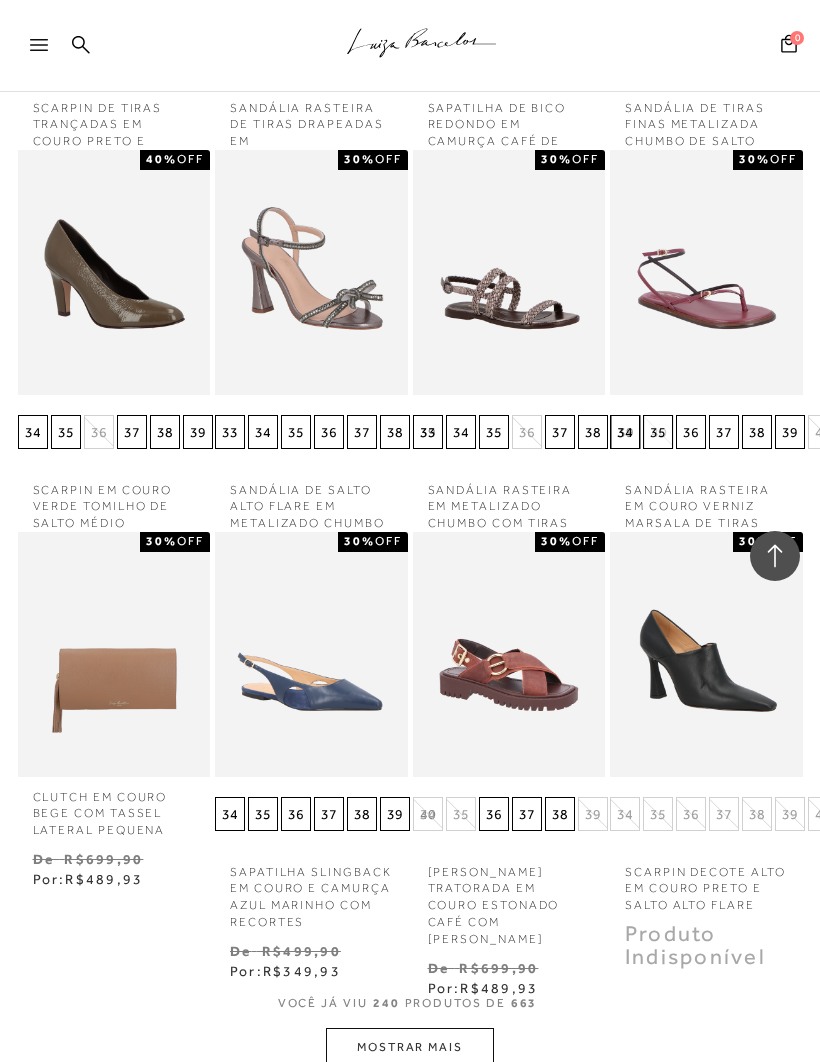 scroll, scrollTop: 22740, scrollLeft: 0, axis: vertical 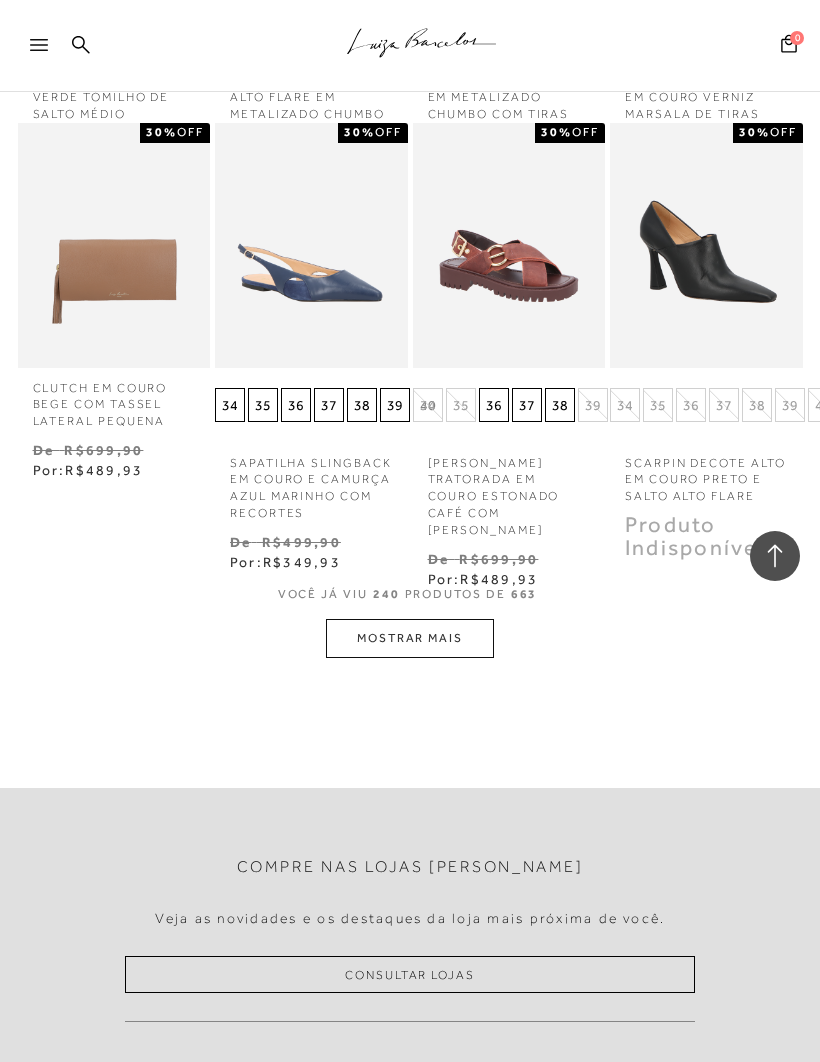 click on "MOSTRAR MAIS" at bounding box center [410, 638] 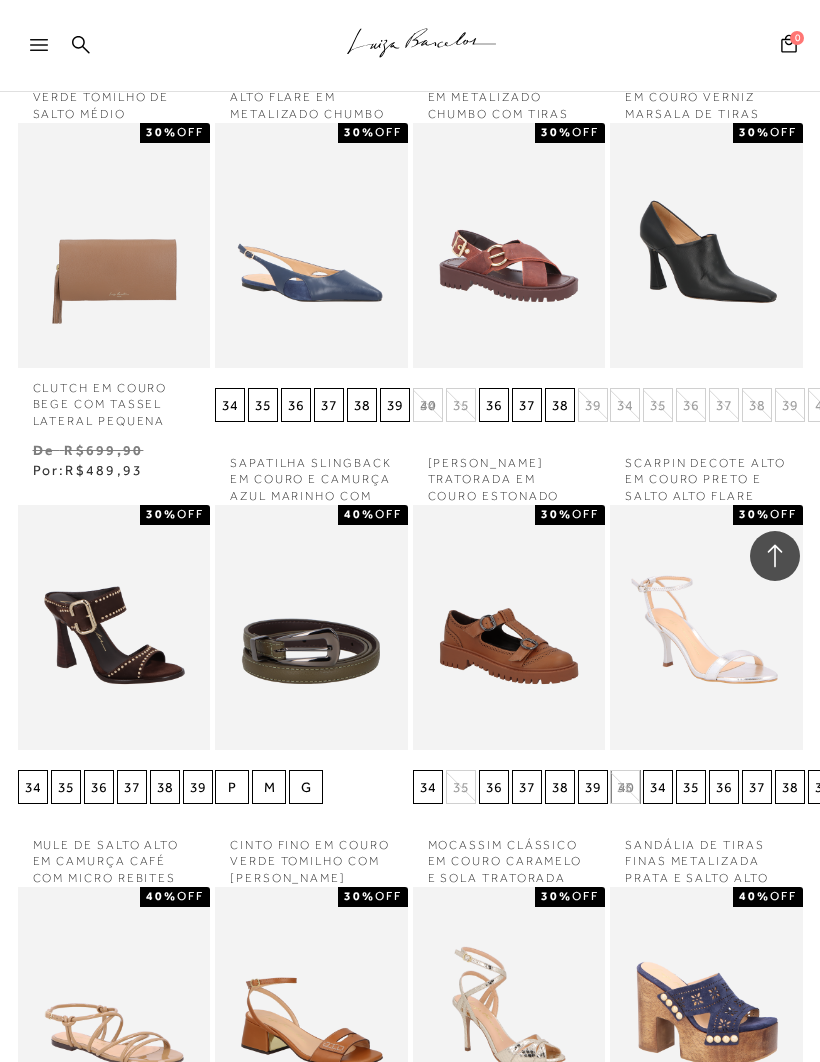 click at bounding box center [509, 627] 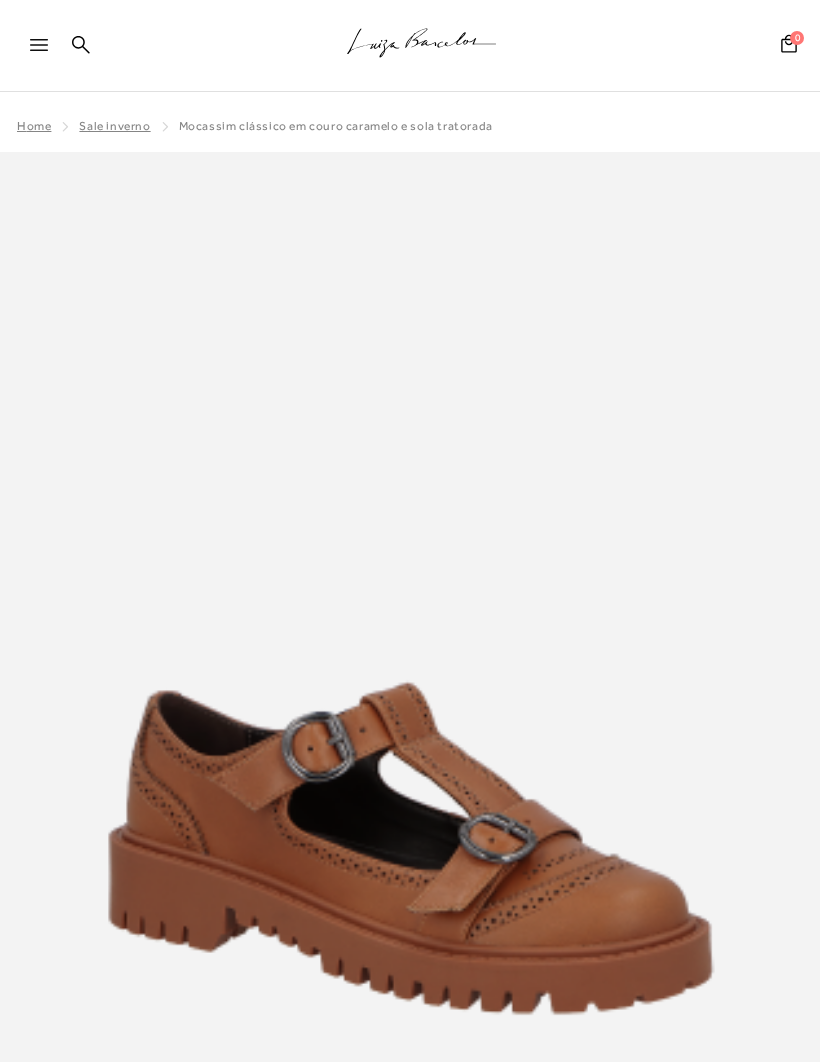 scroll, scrollTop: 0, scrollLeft: 0, axis: both 